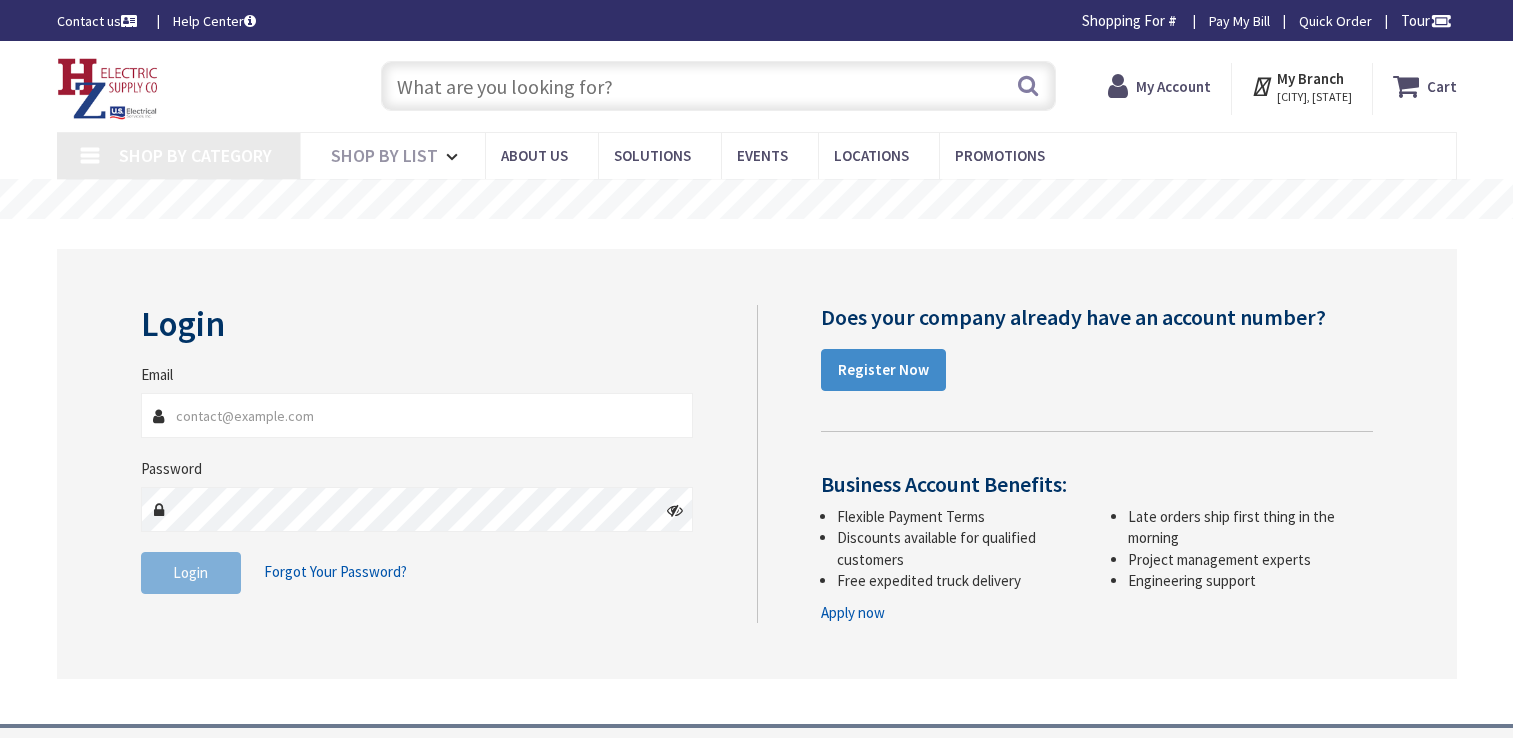 scroll, scrollTop: 0, scrollLeft: 0, axis: both 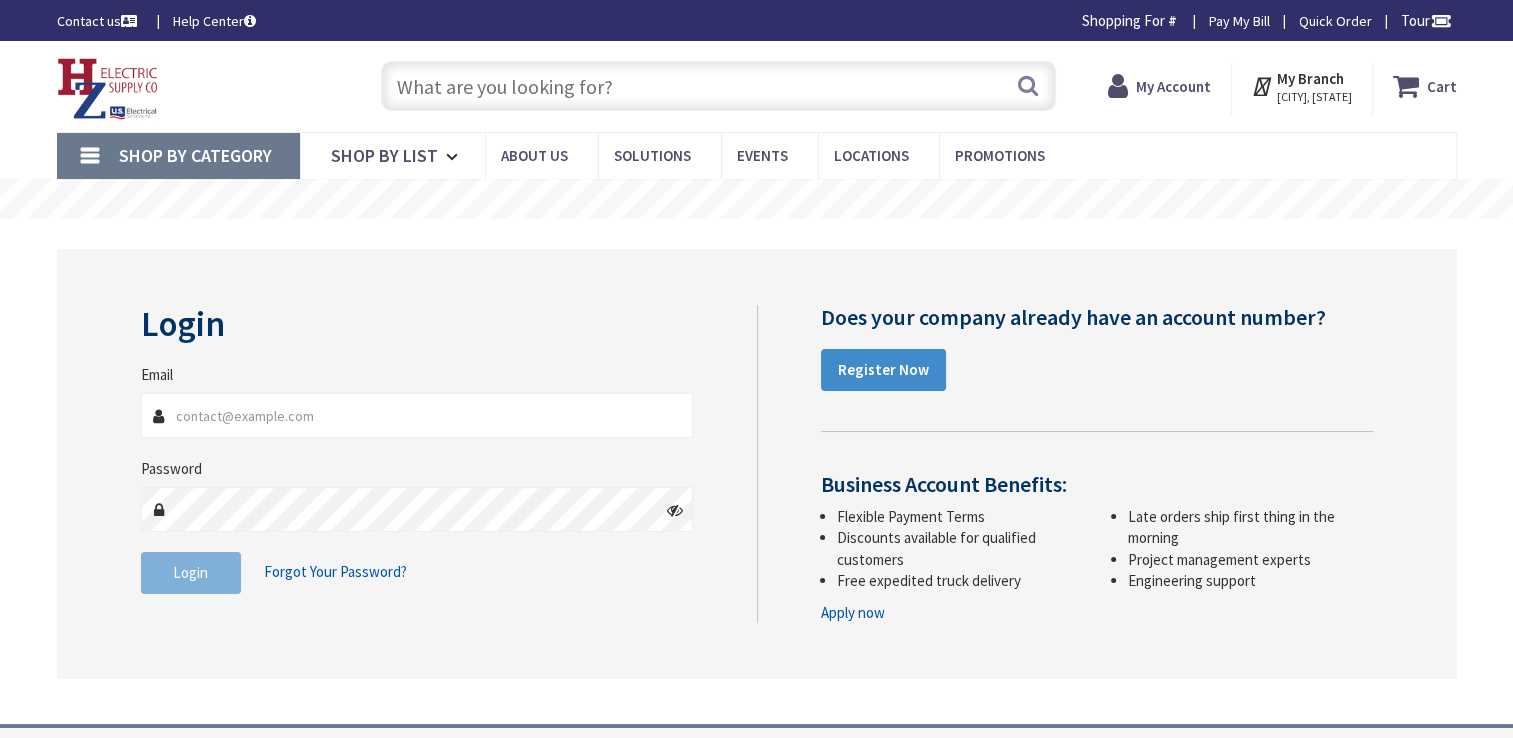 type on "[STREET_NAME], [CITY], [STATE] [POSTAL_CODE], USA" 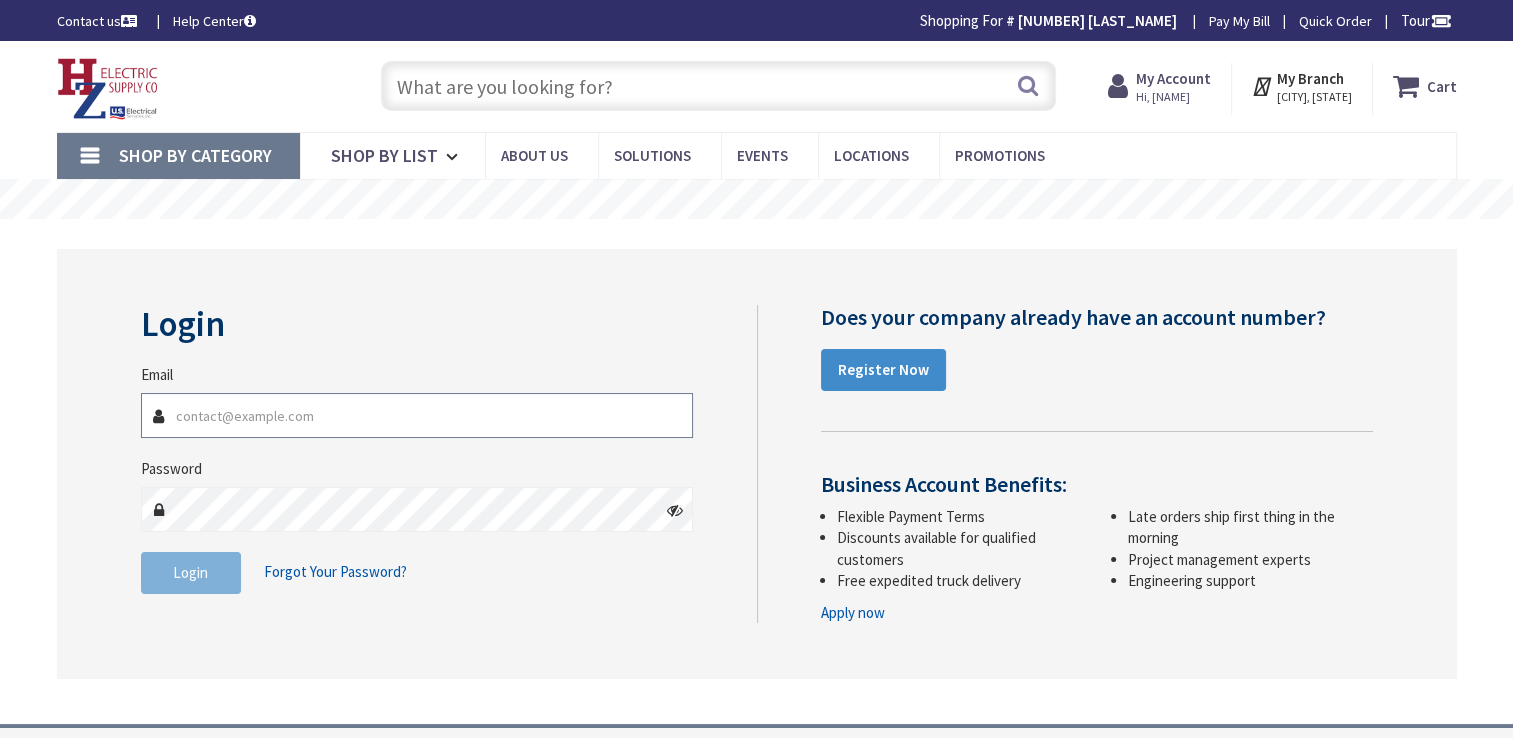 scroll, scrollTop: 0, scrollLeft: 0, axis: both 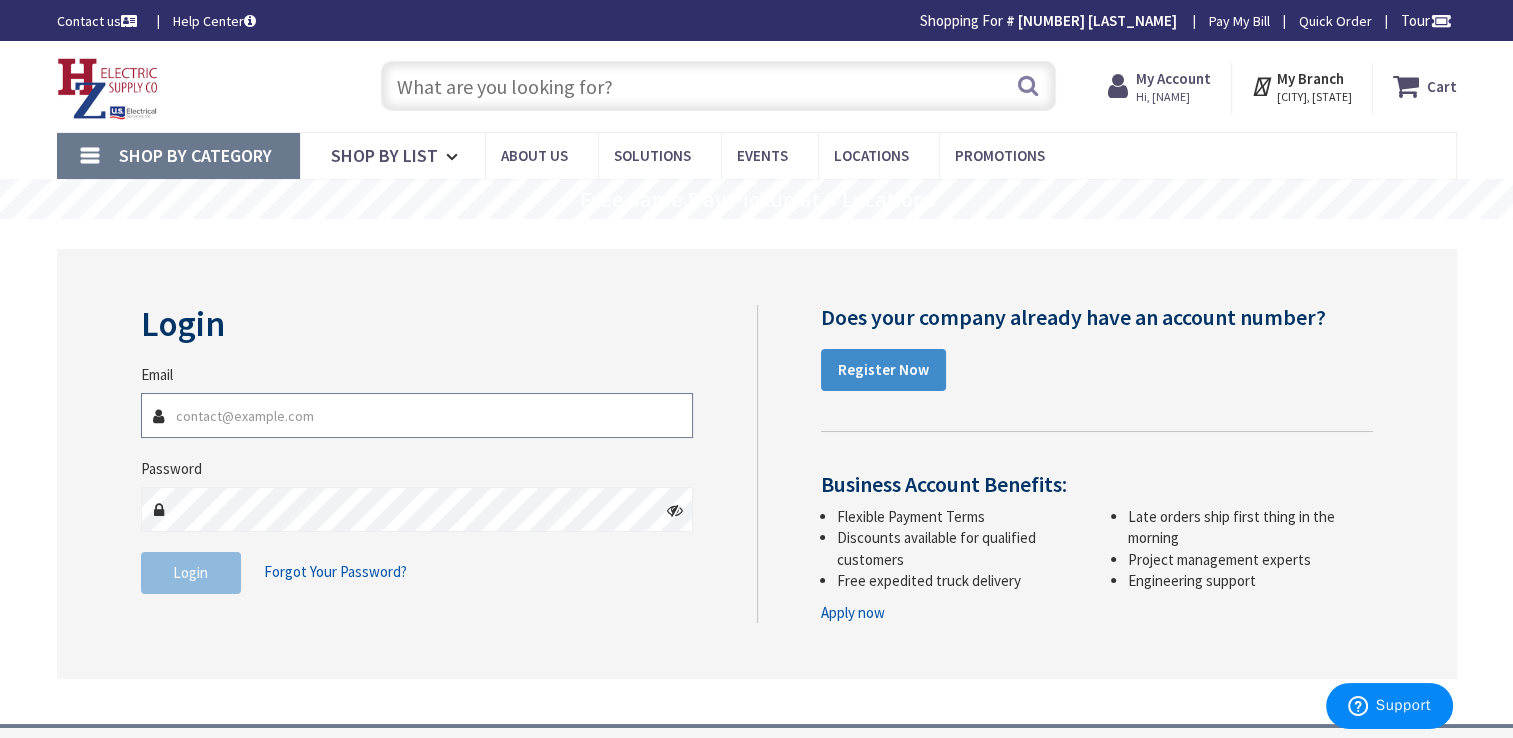 type on "ryan_barzousky@yahoo.com" 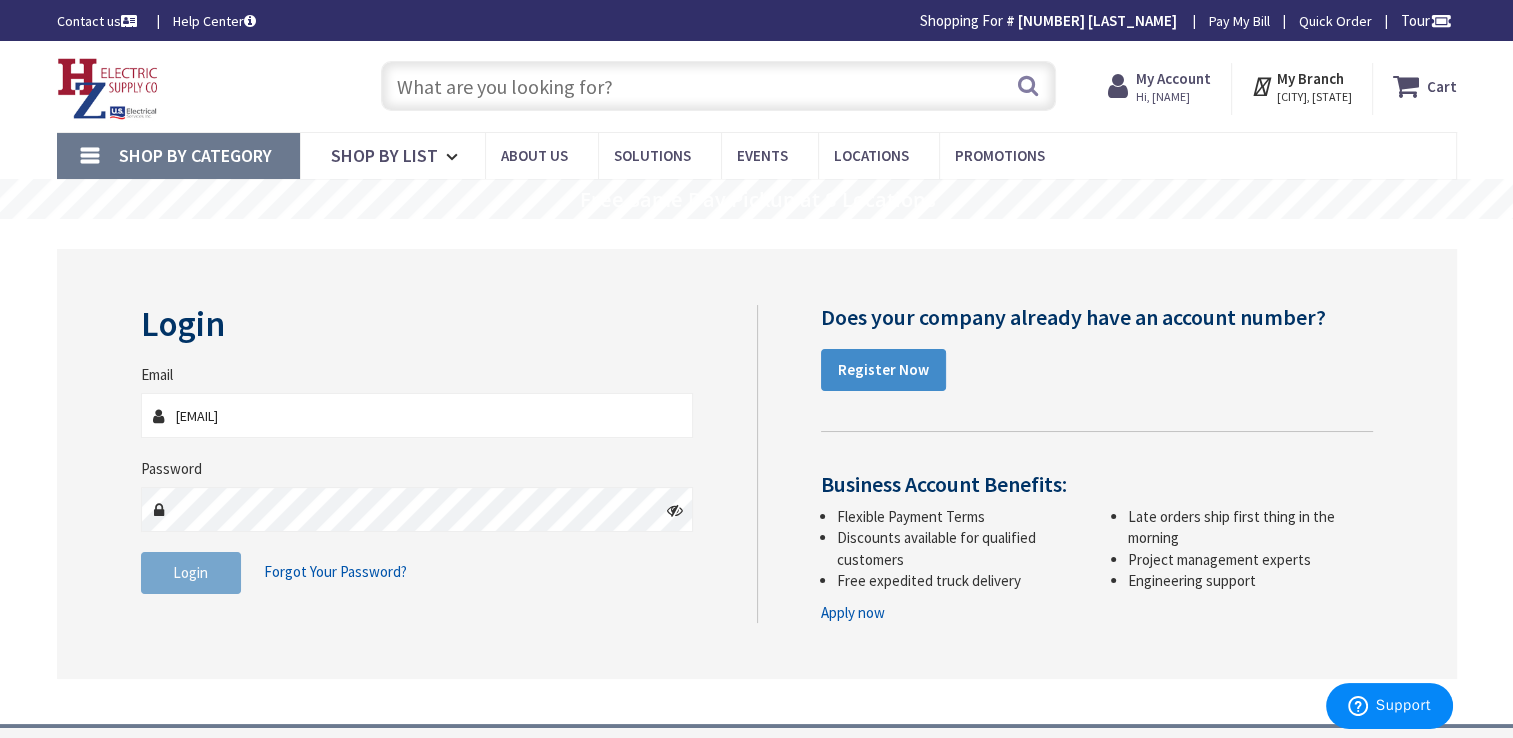 click on "Login" at bounding box center (191, 573) 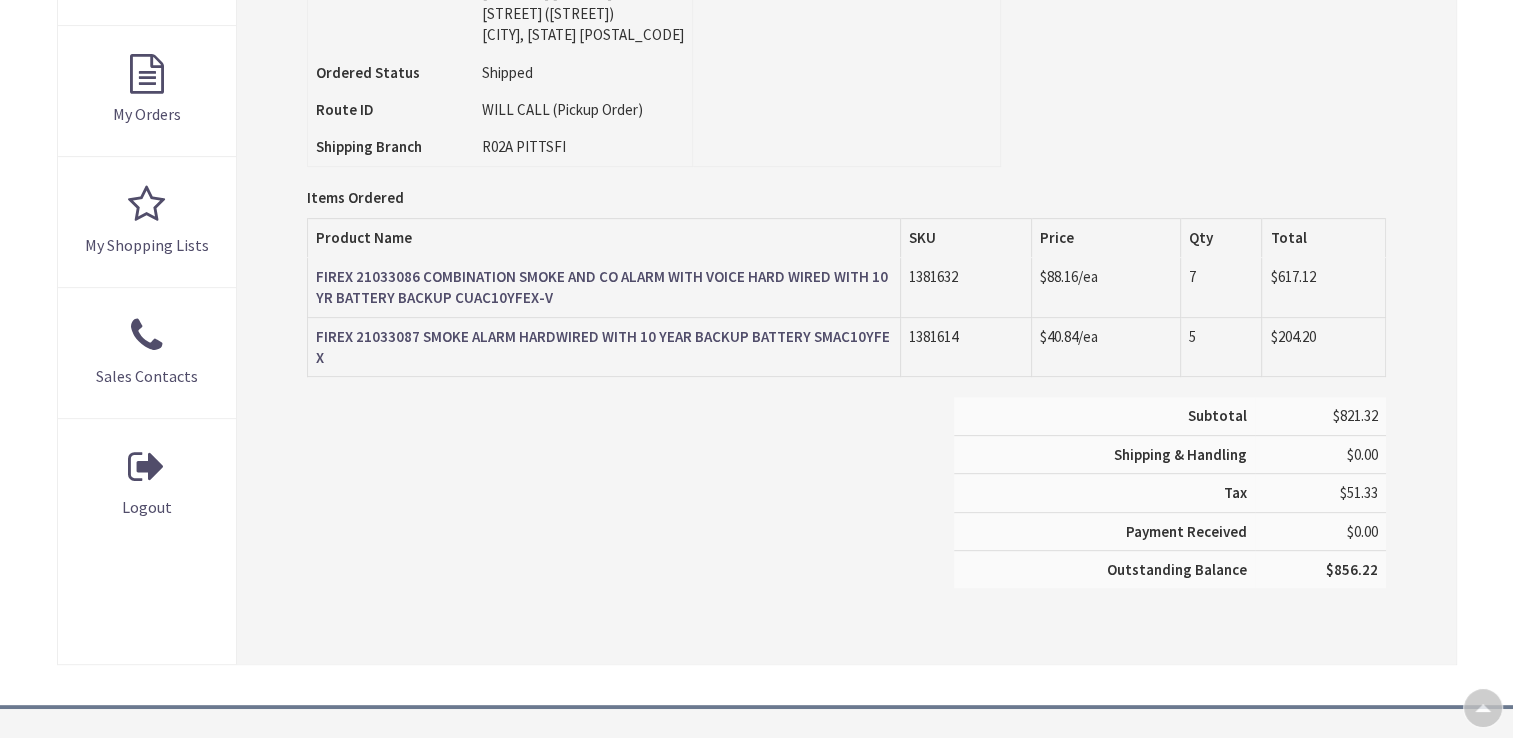 scroll, scrollTop: 664, scrollLeft: 0, axis: vertical 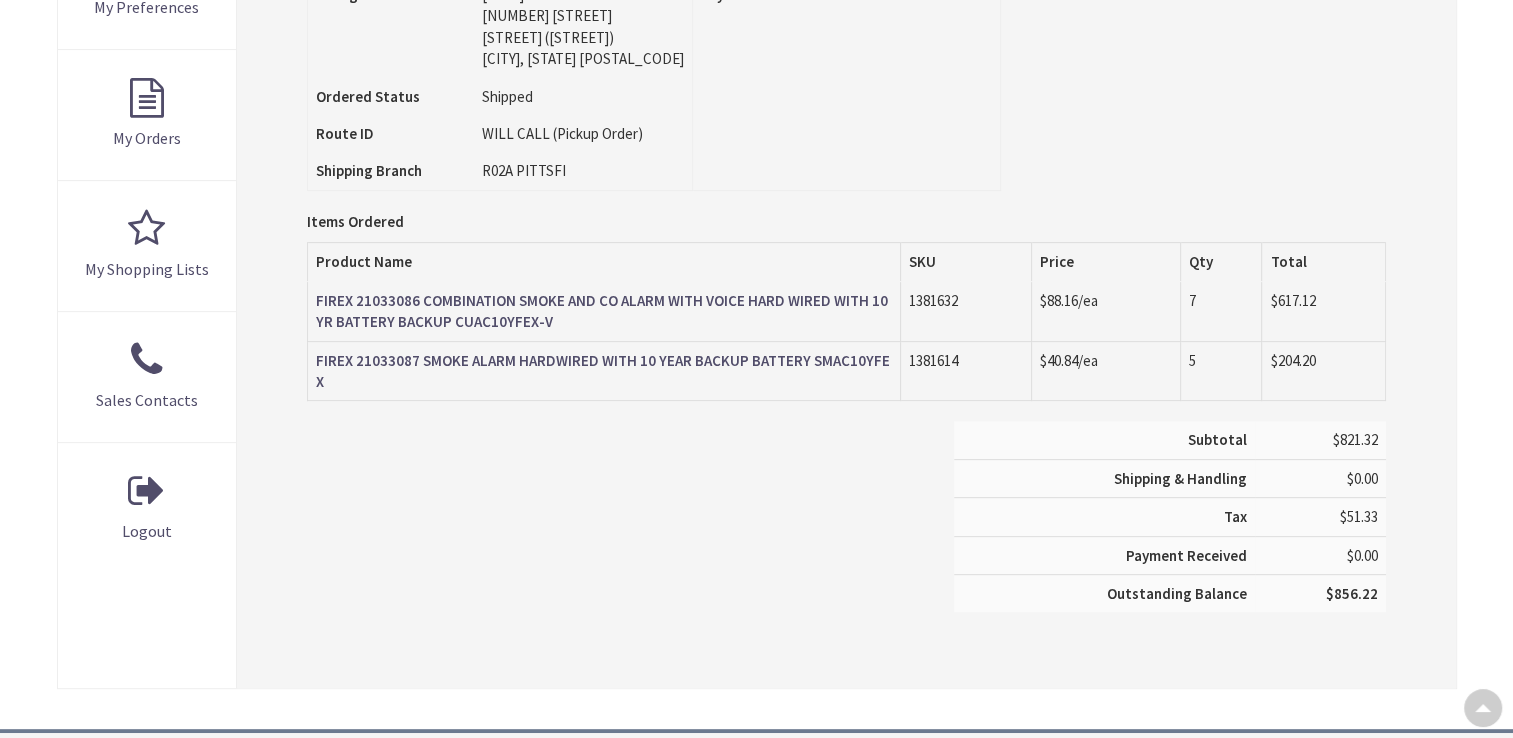 type on "[STREET_NAME], [CITY], [STATE] [POSTAL_CODE], USA" 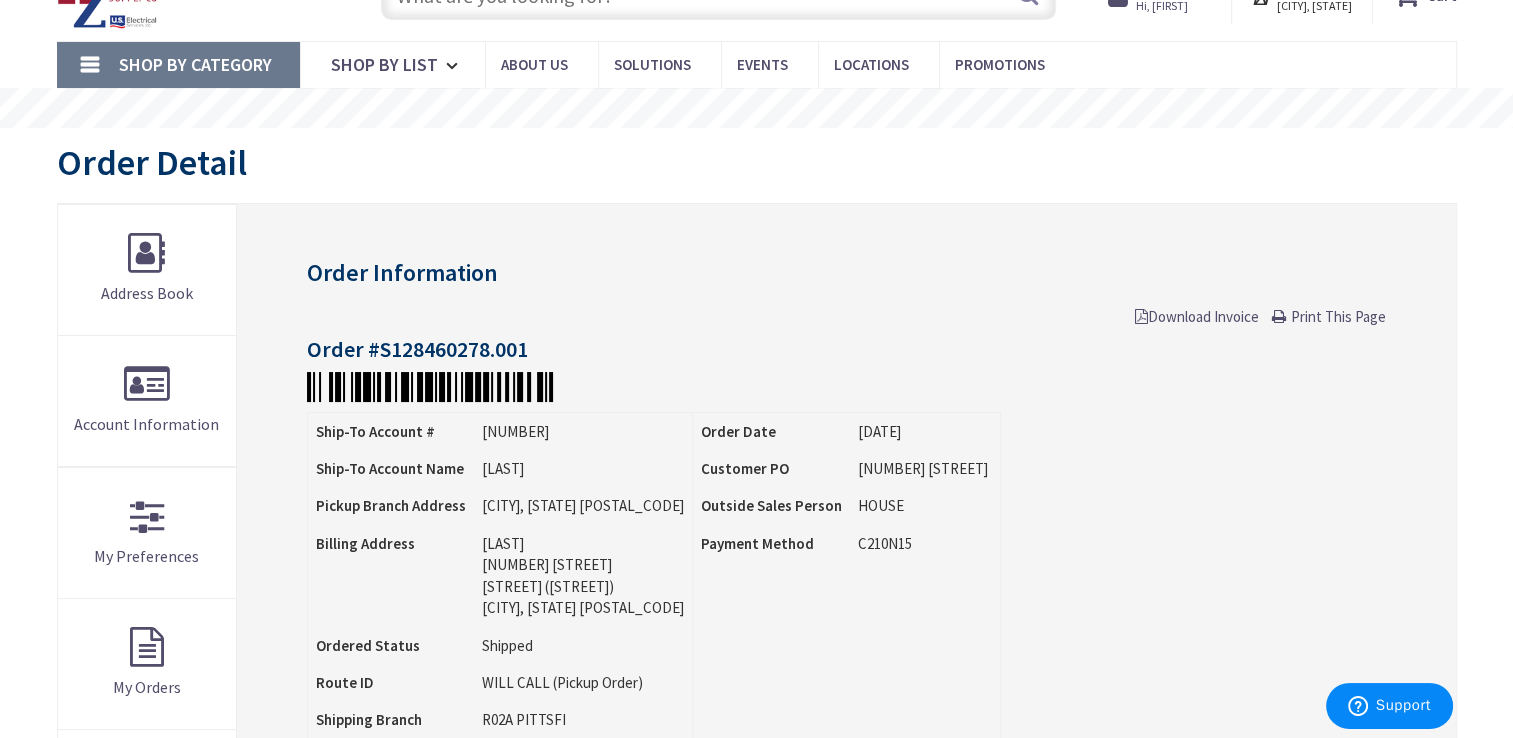 scroll, scrollTop: 400, scrollLeft: 0, axis: vertical 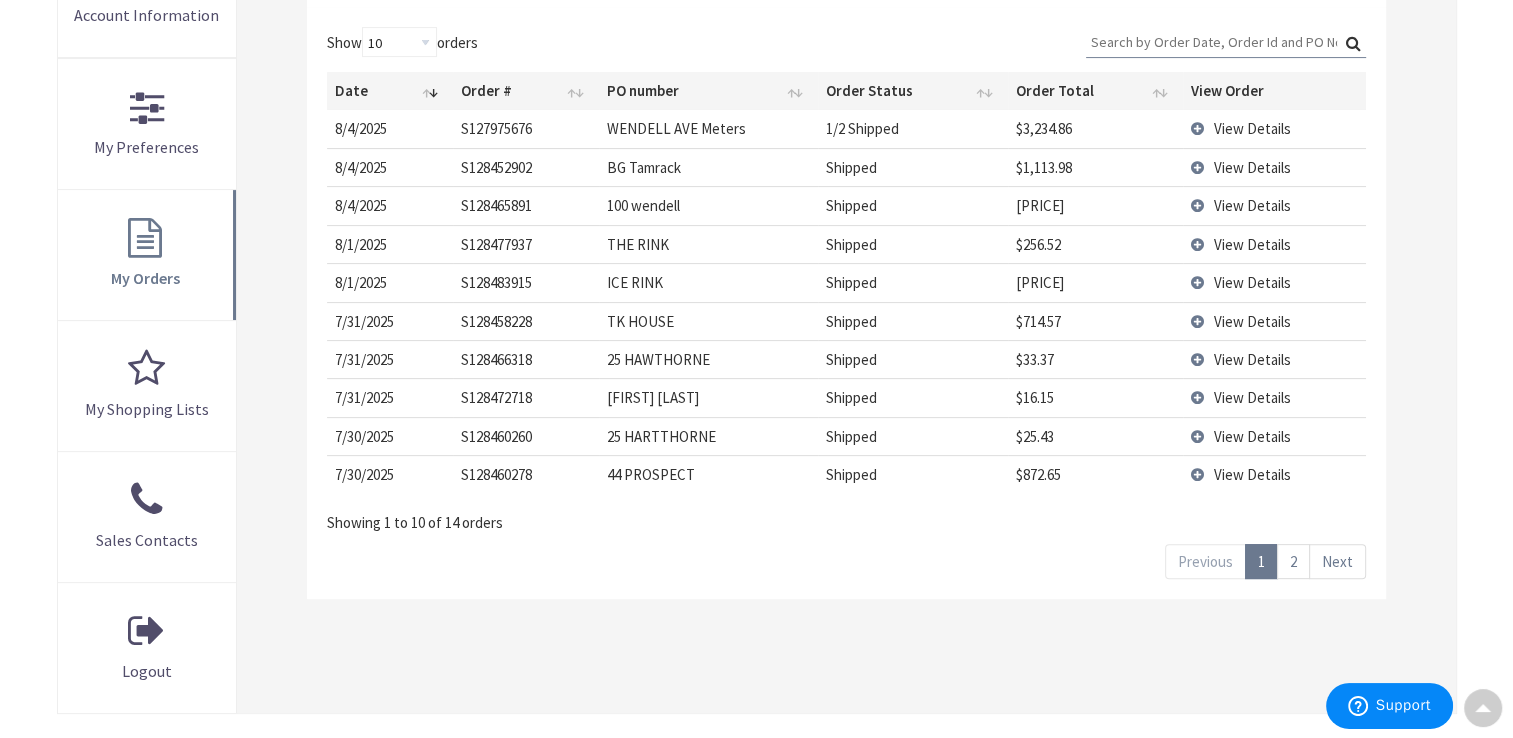 click on "2" at bounding box center (1293, 561) 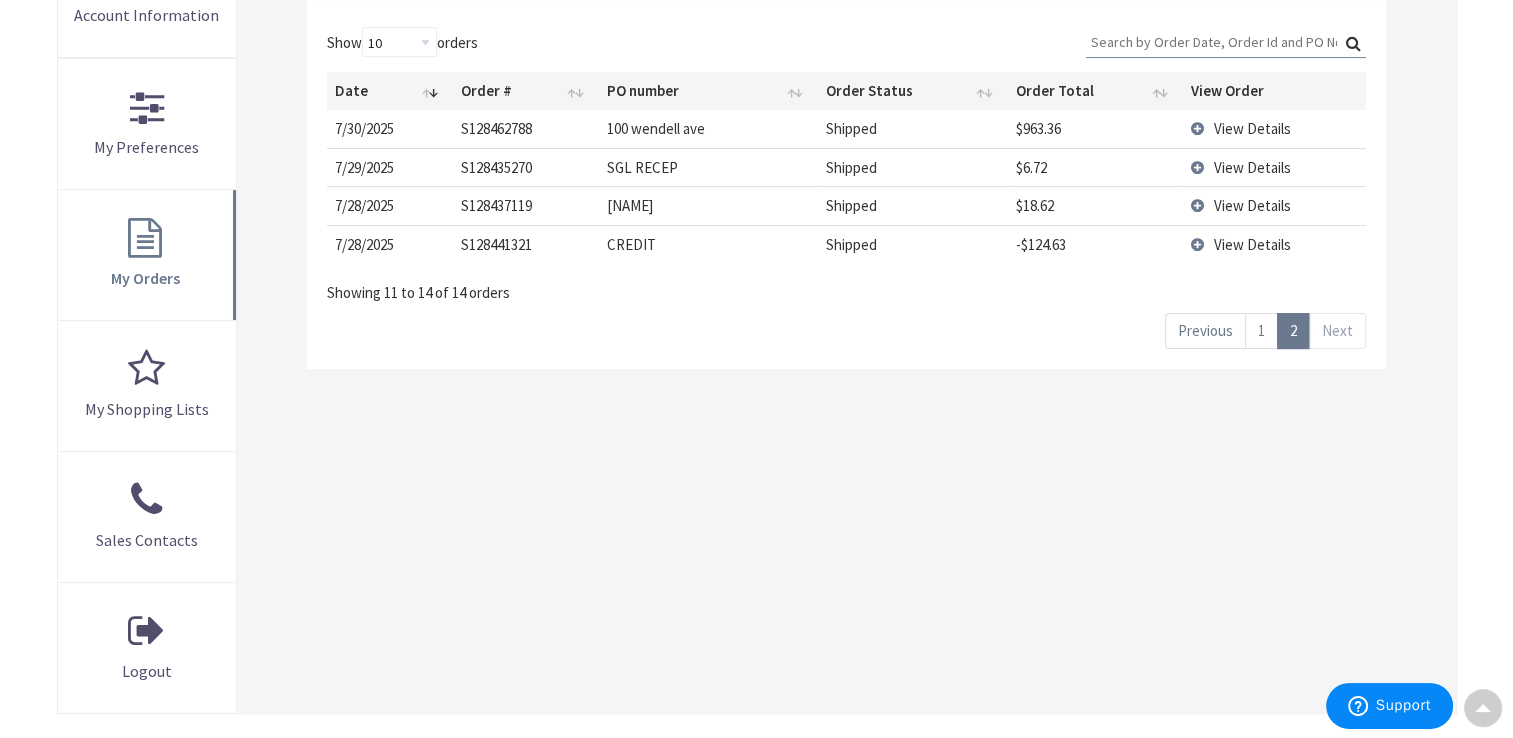 click on "1" at bounding box center (1261, 330) 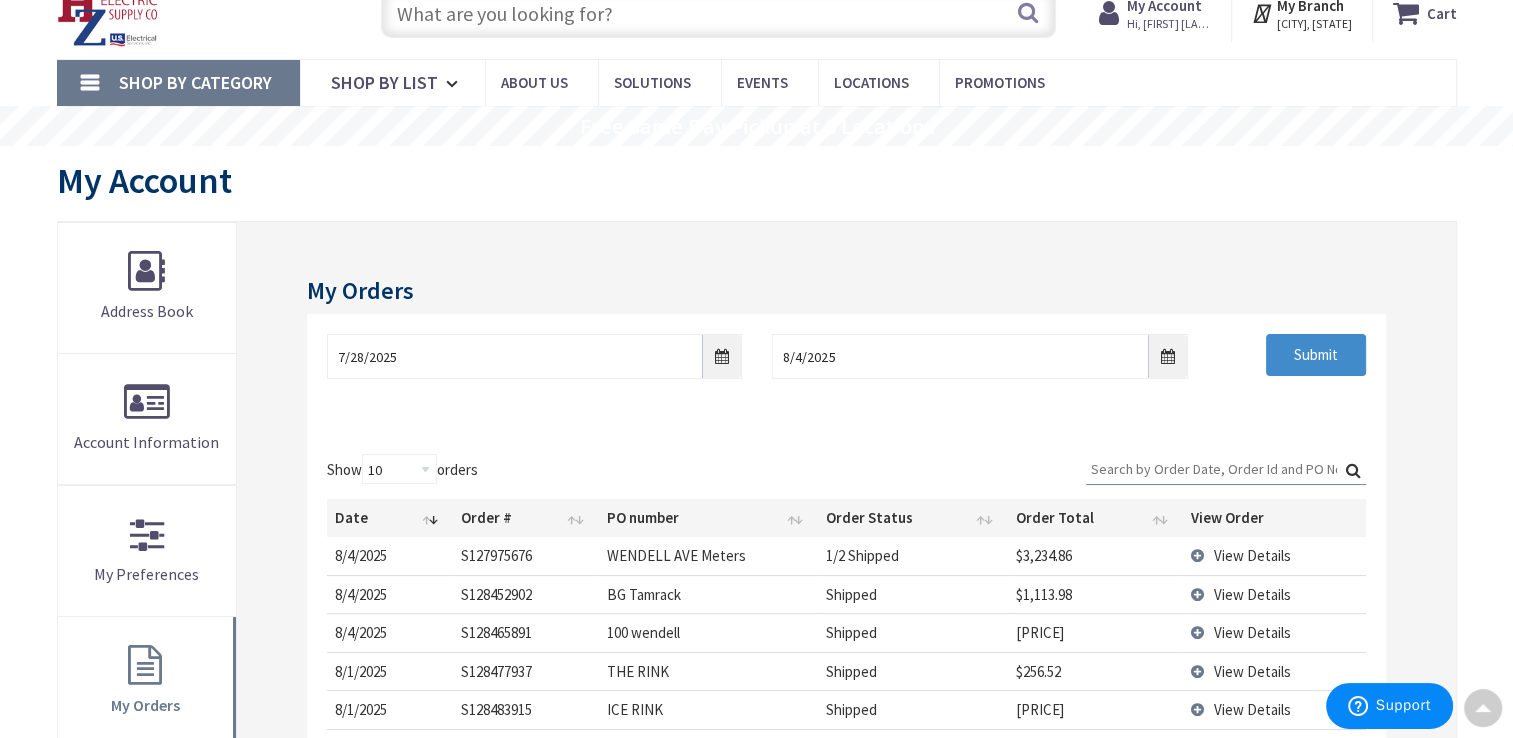 scroll, scrollTop: 0, scrollLeft: 0, axis: both 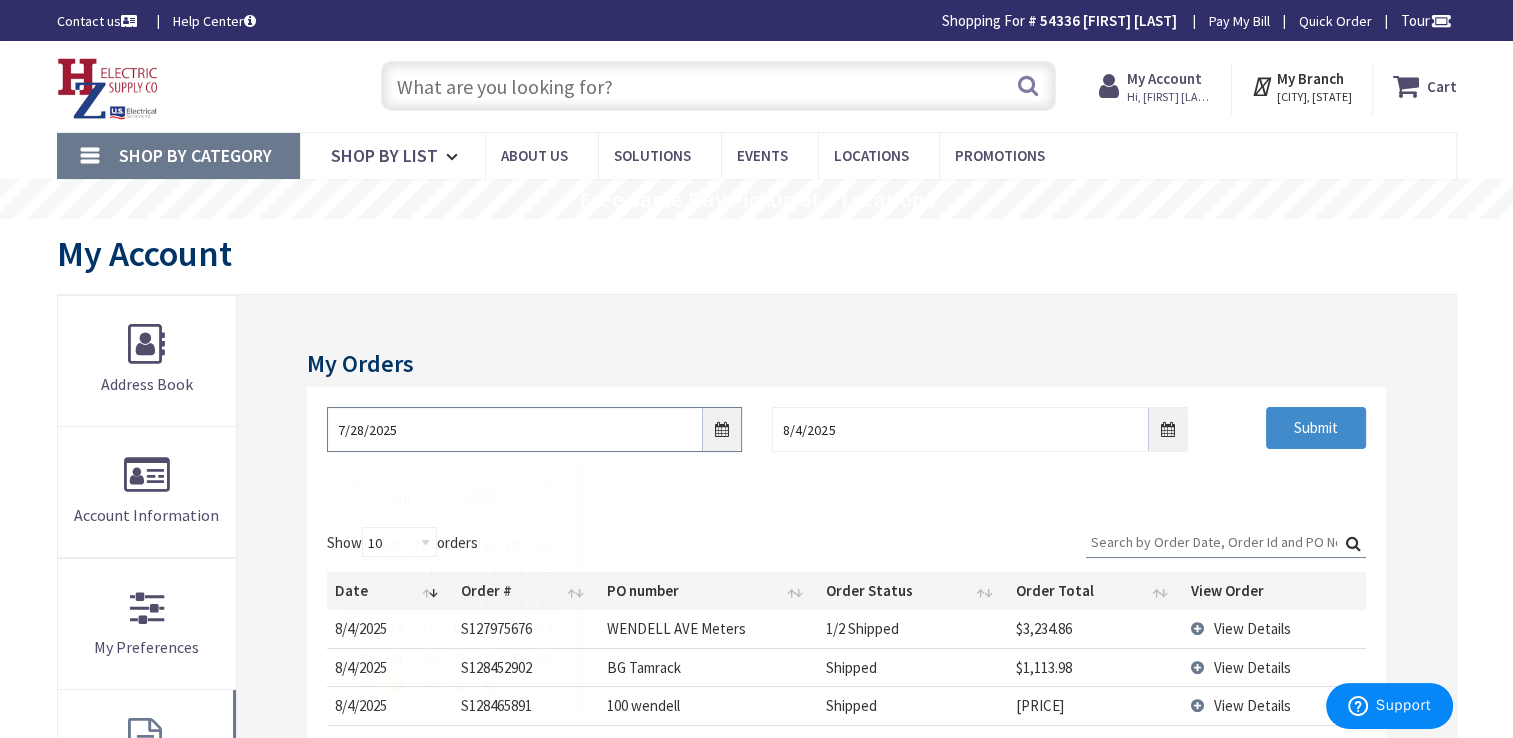 click on "7/28/2025" at bounding box center (534, 429) 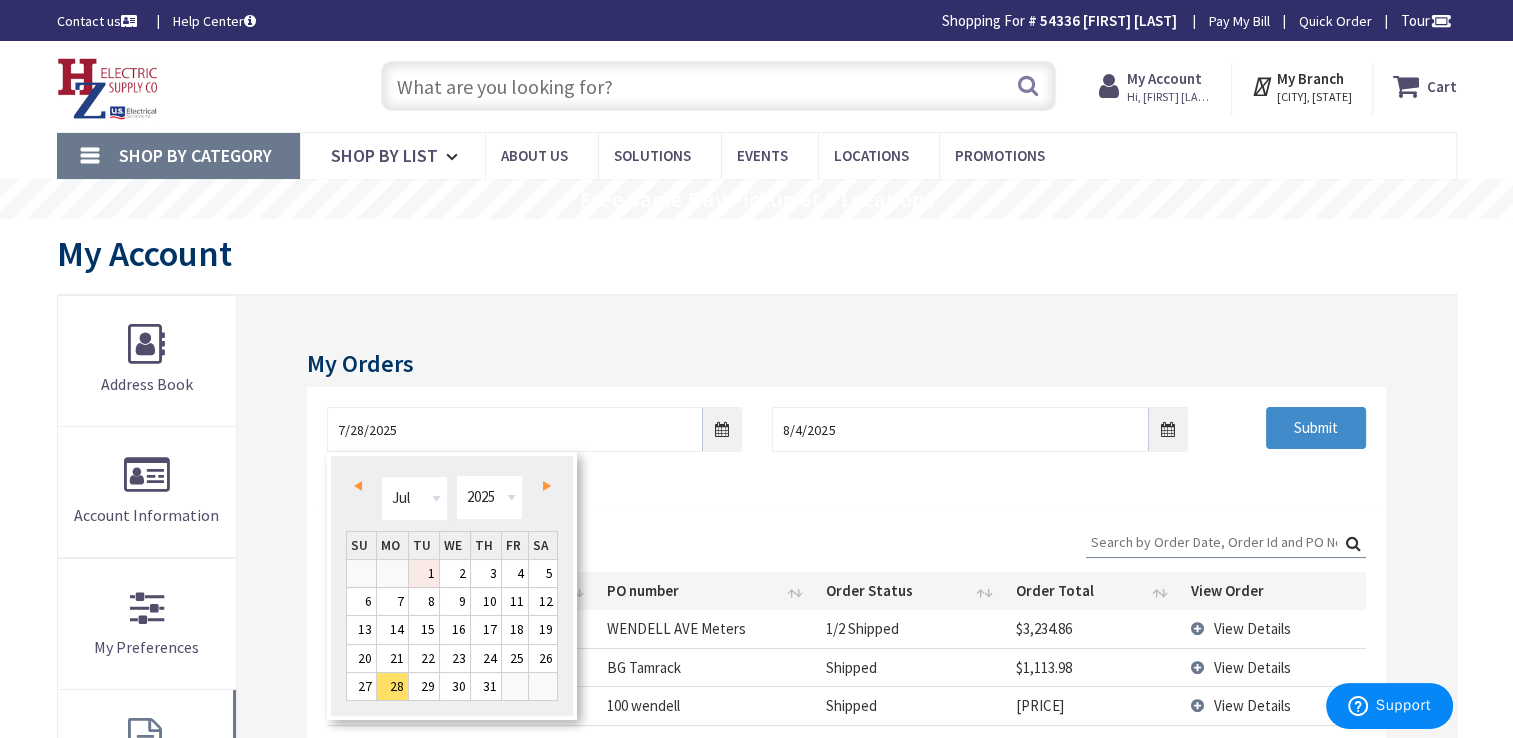 click on "1" at bounding box center (424, 573) 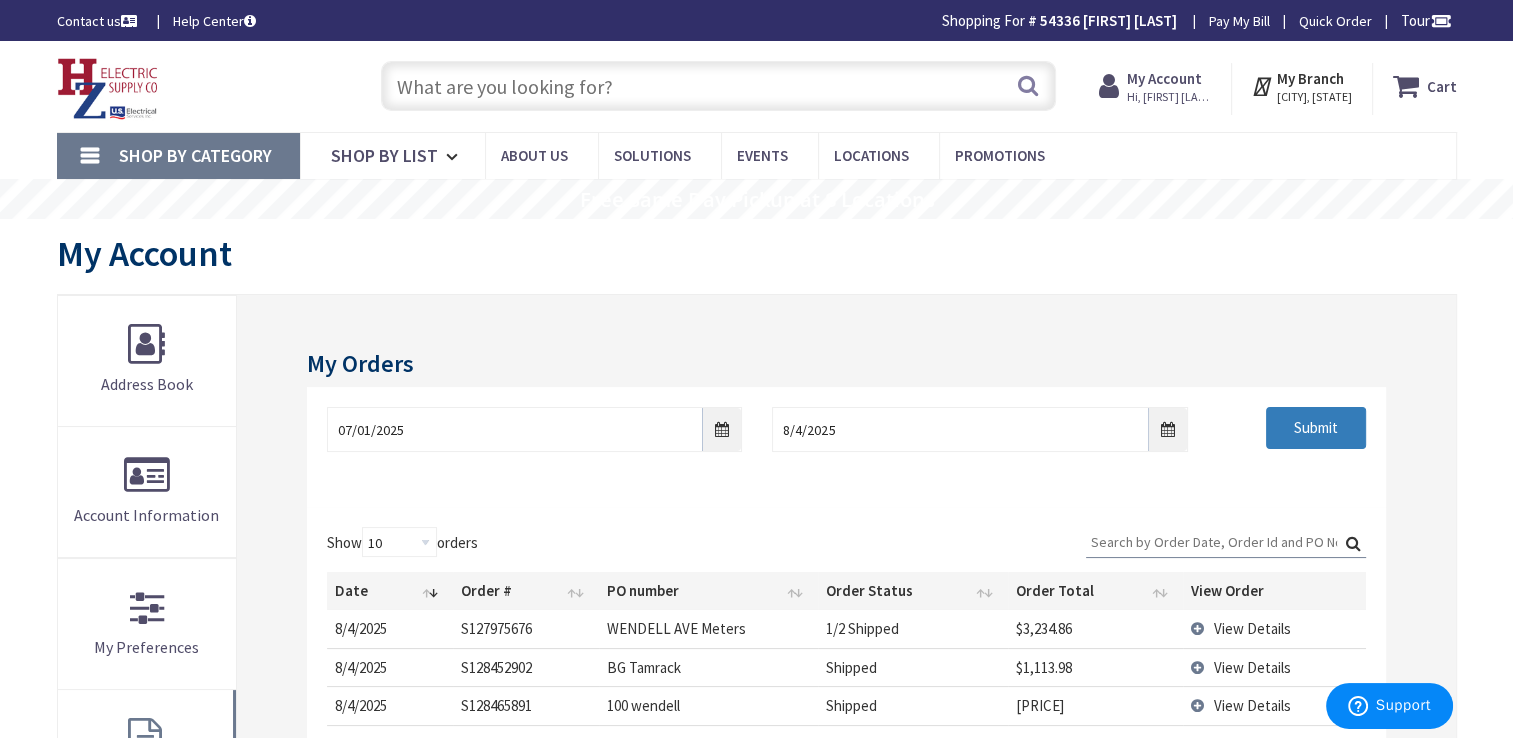 click on "Submit" at bounding box center (1316, 428) 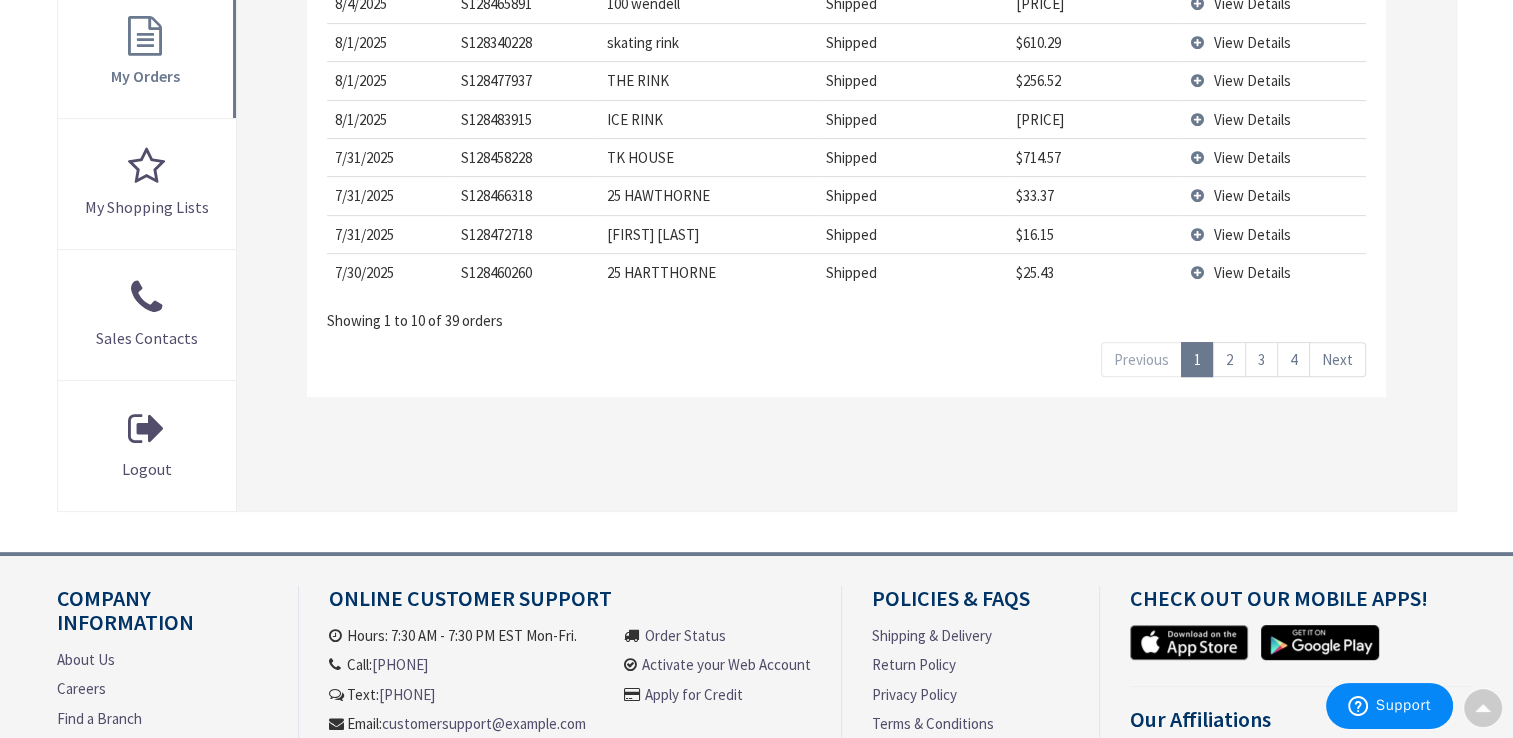 scroll, scrollTop: 700, scrollLeft: 0, axis: vertical 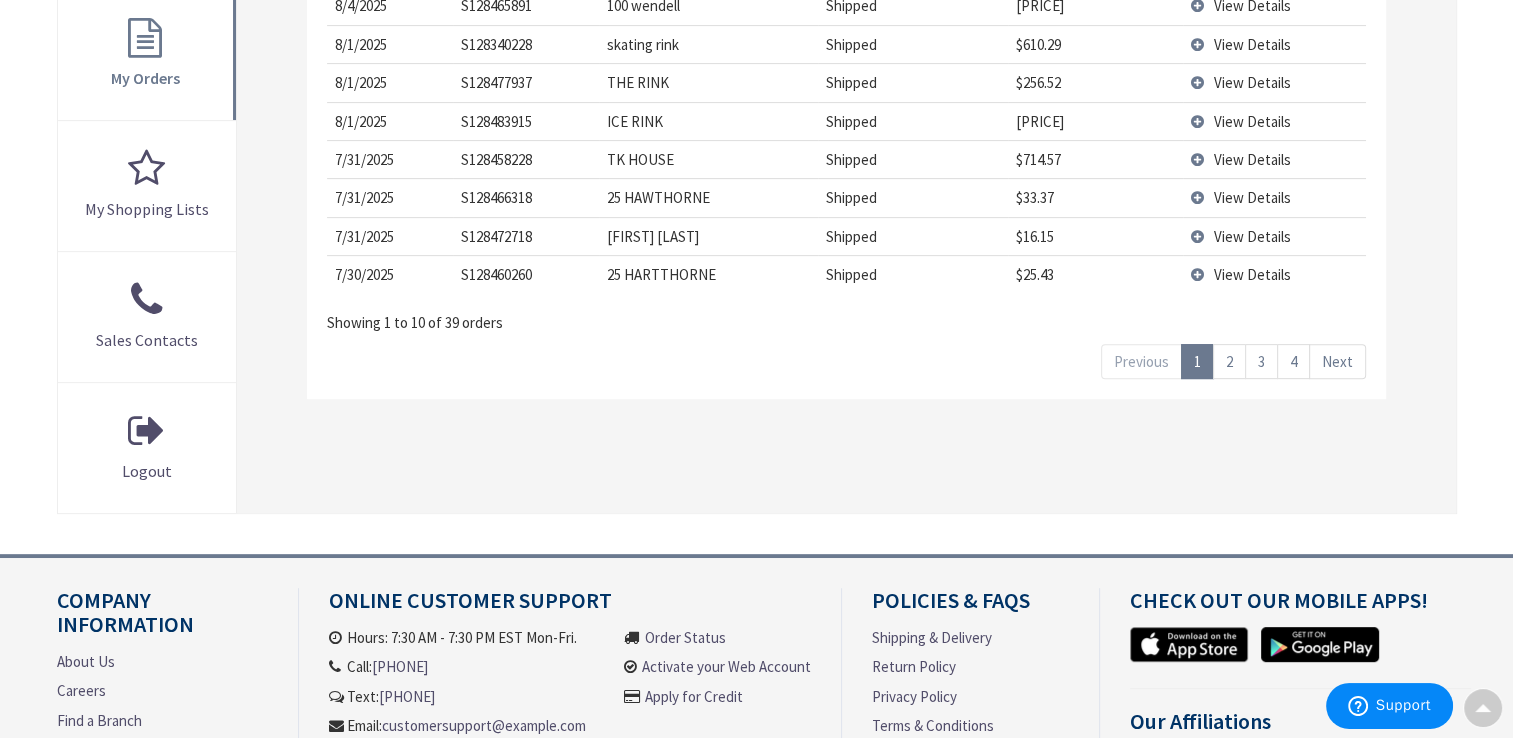 click on "3" at bounding box center [1261, 361] 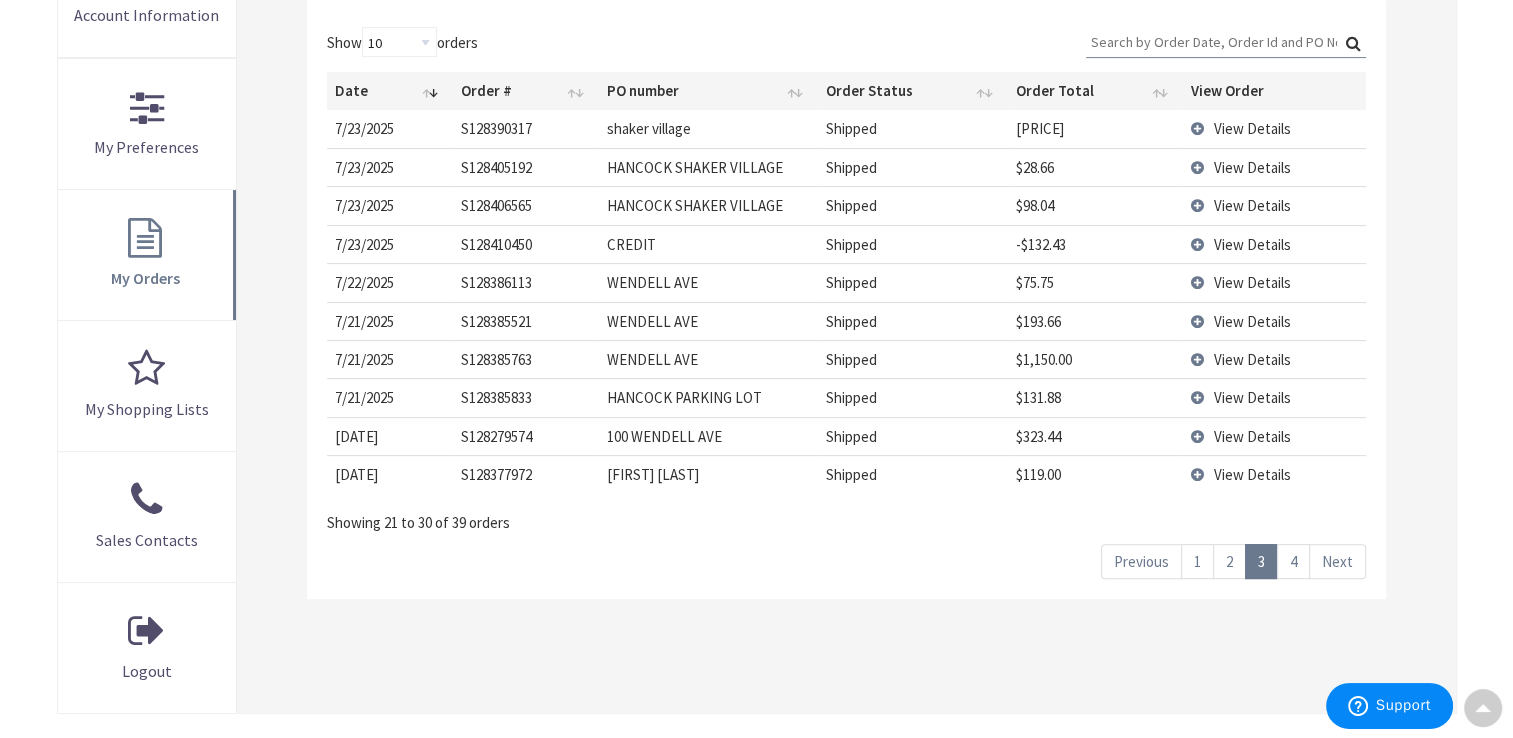 scroll, scrollTop: 500, scrollLeft: 0, axis: vertical 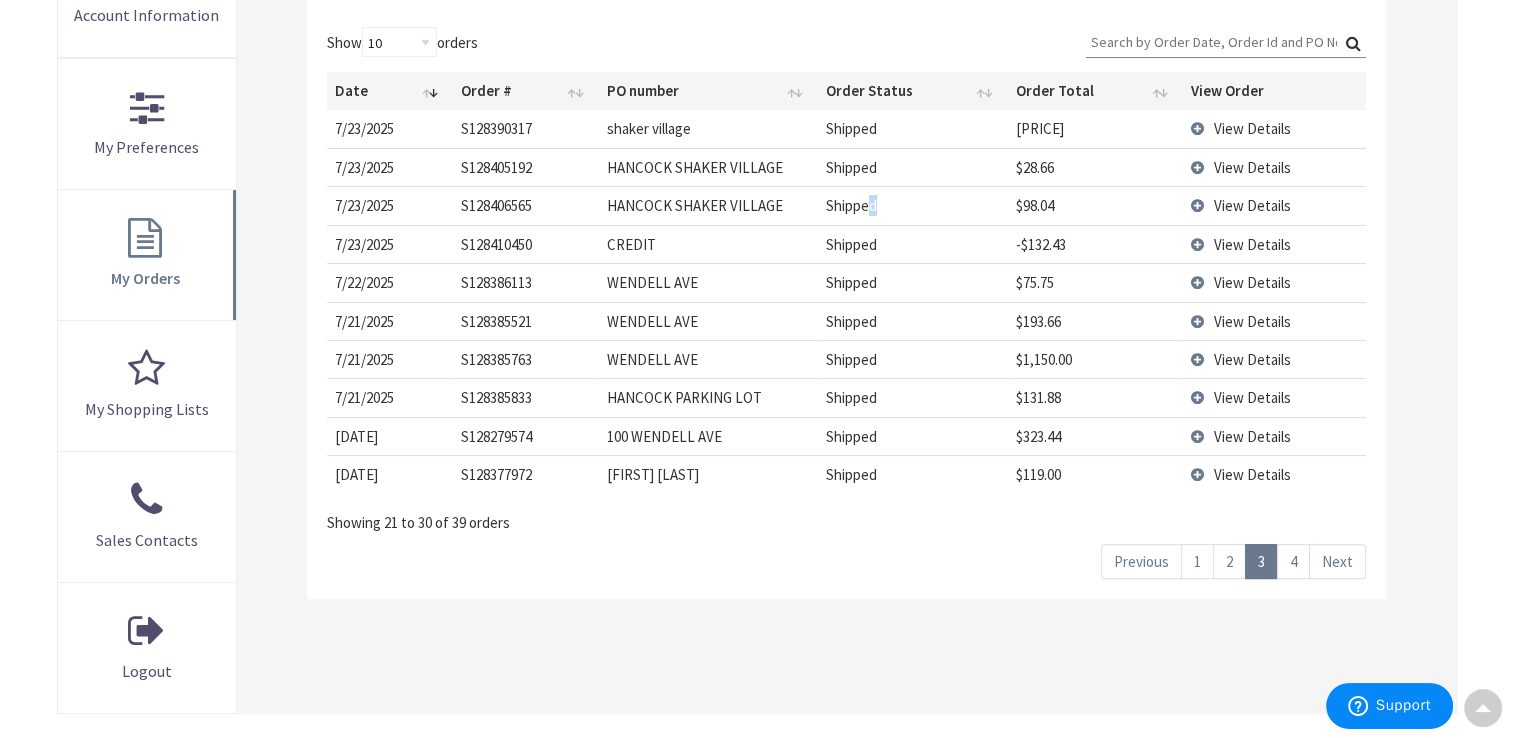 click on "Shipped" at bounding box center (912, 205) 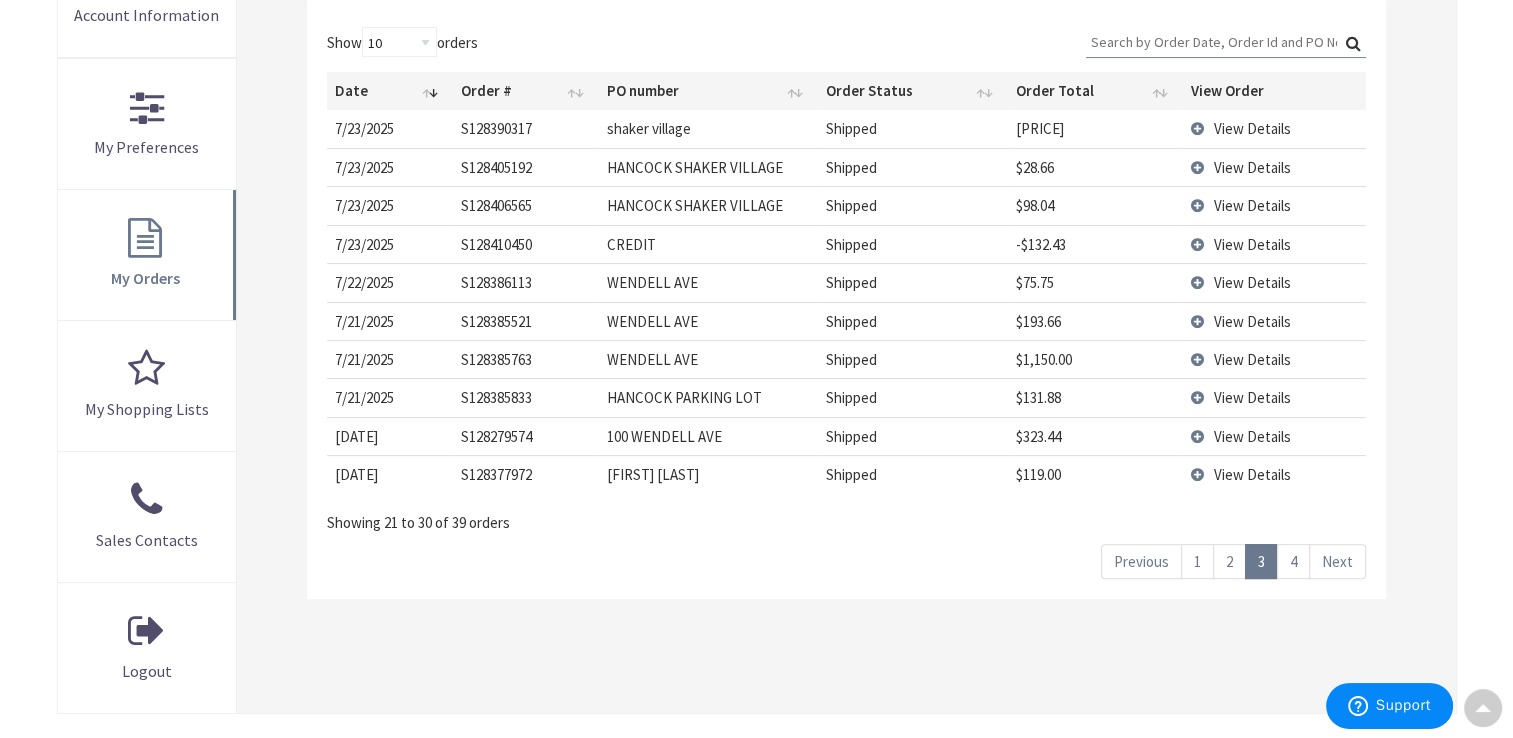 click on "Shipped" at bounding box center [912, 359] 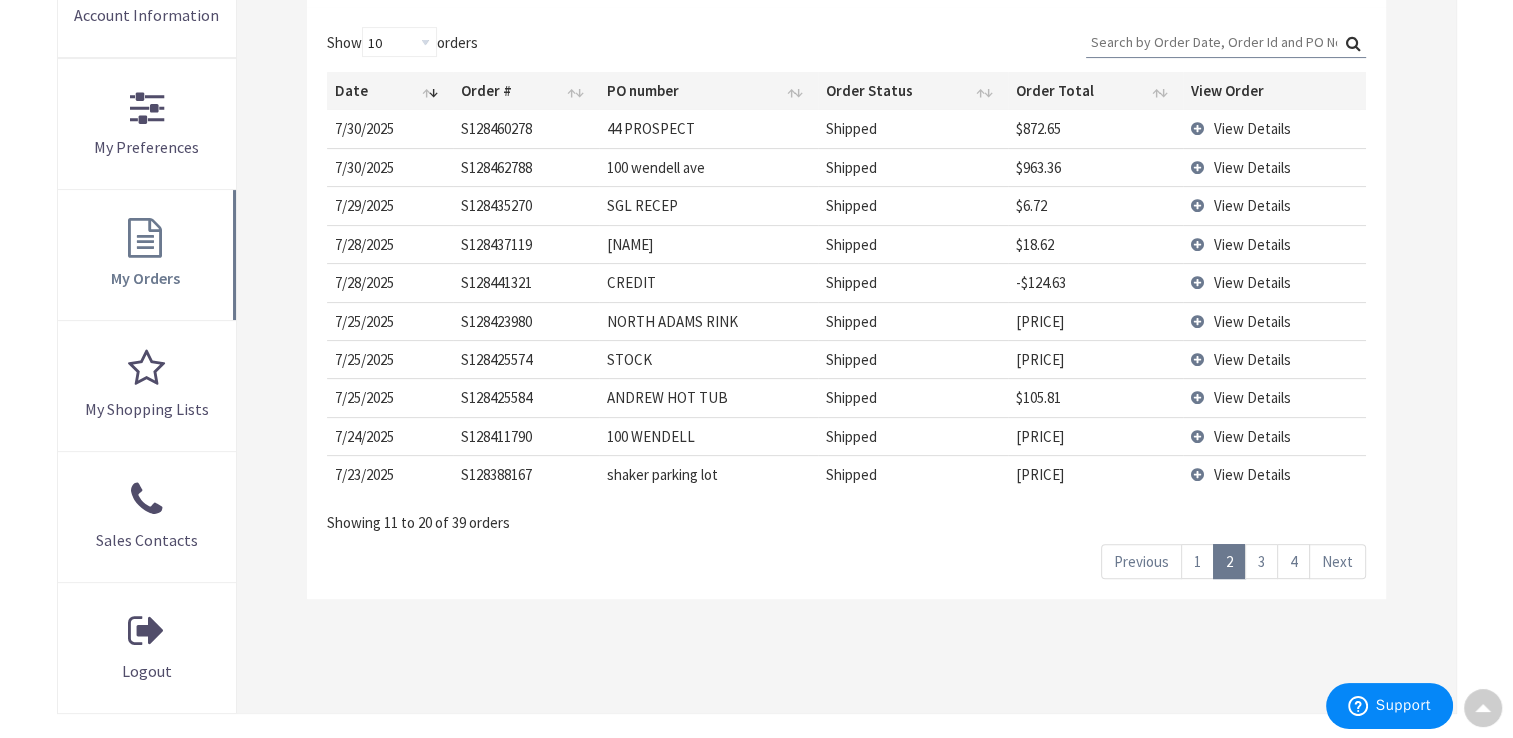 click on "4" at bounding box center (1293, 561) 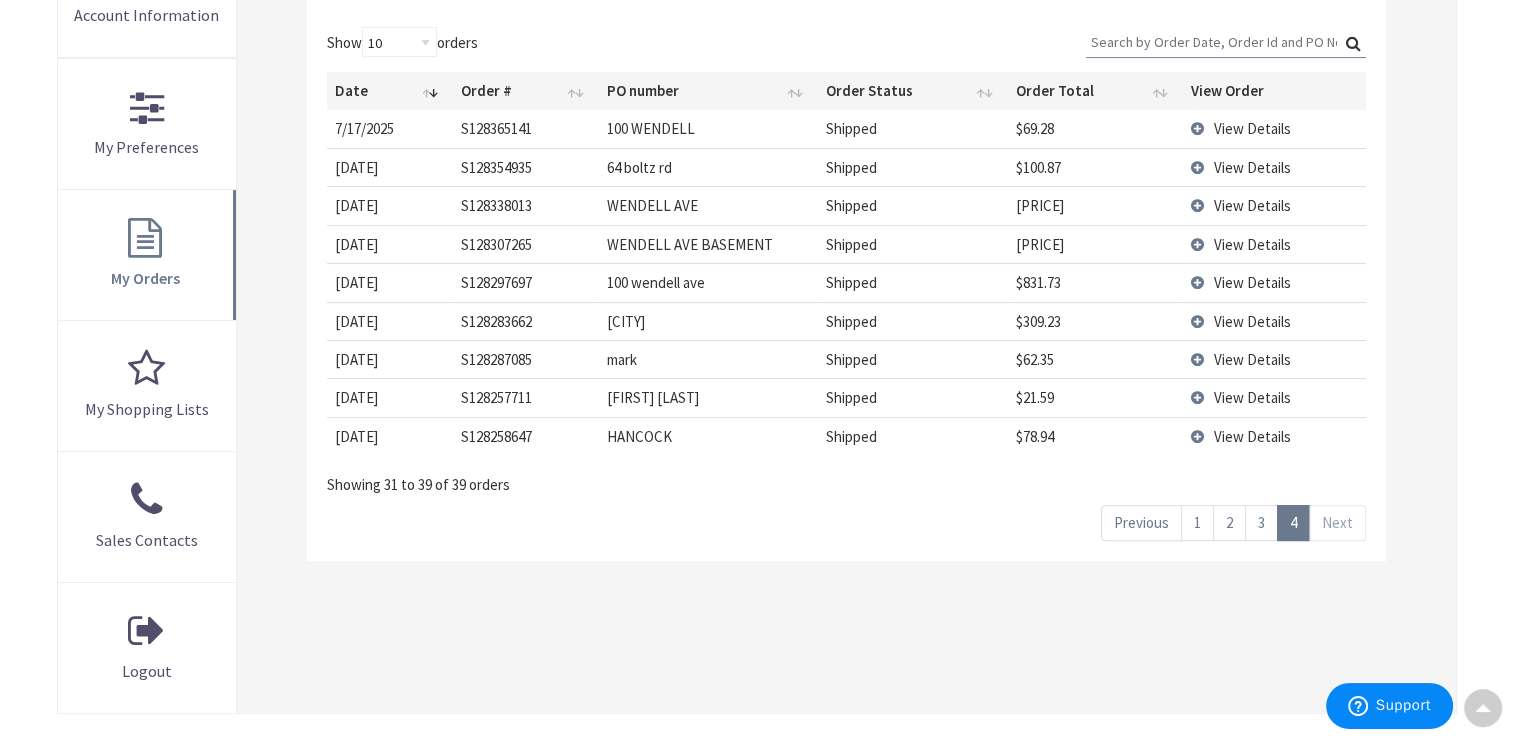 click on "3" at bounding box center (1261, 522) 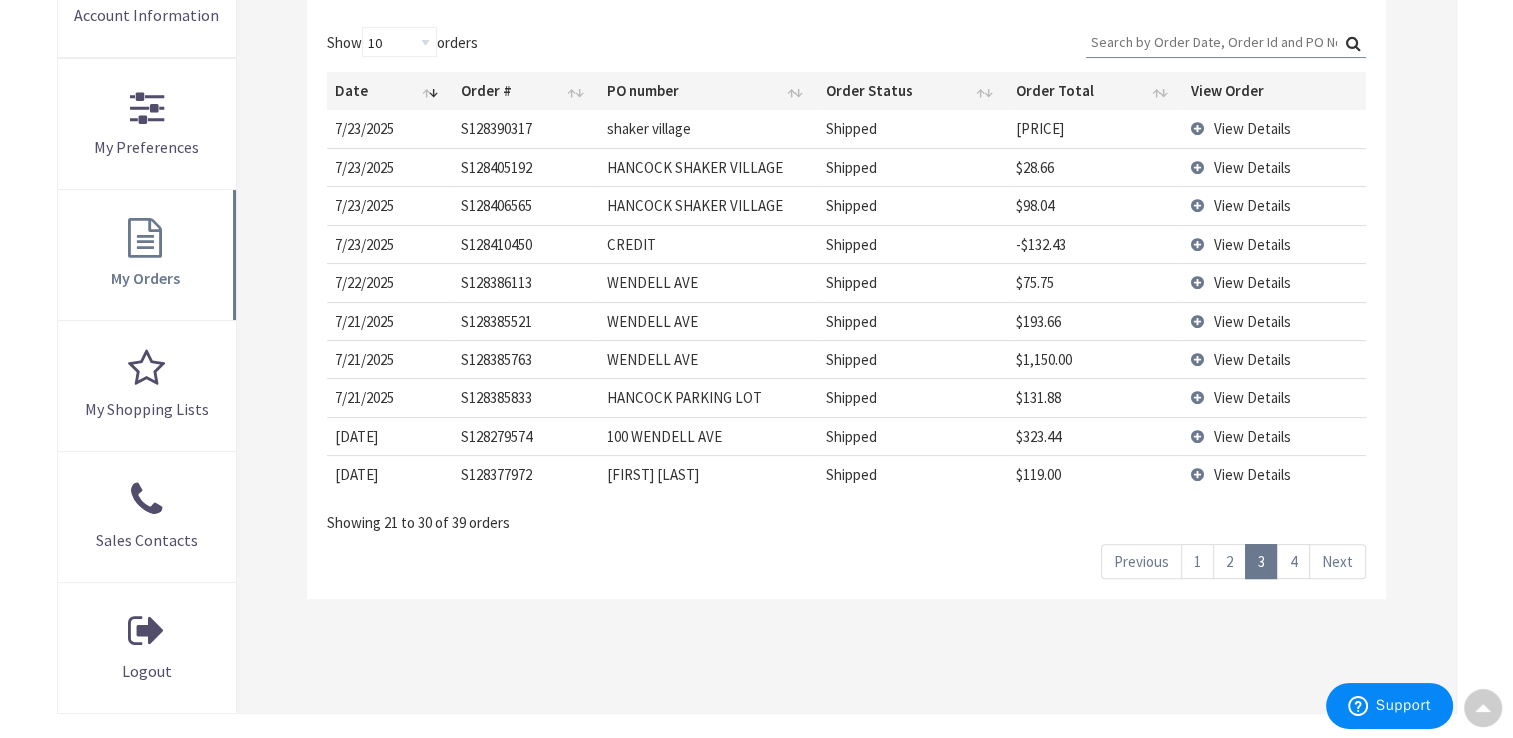 click on "Showing 21 to 30 of 39 orders" at bounding box center [846, 517] 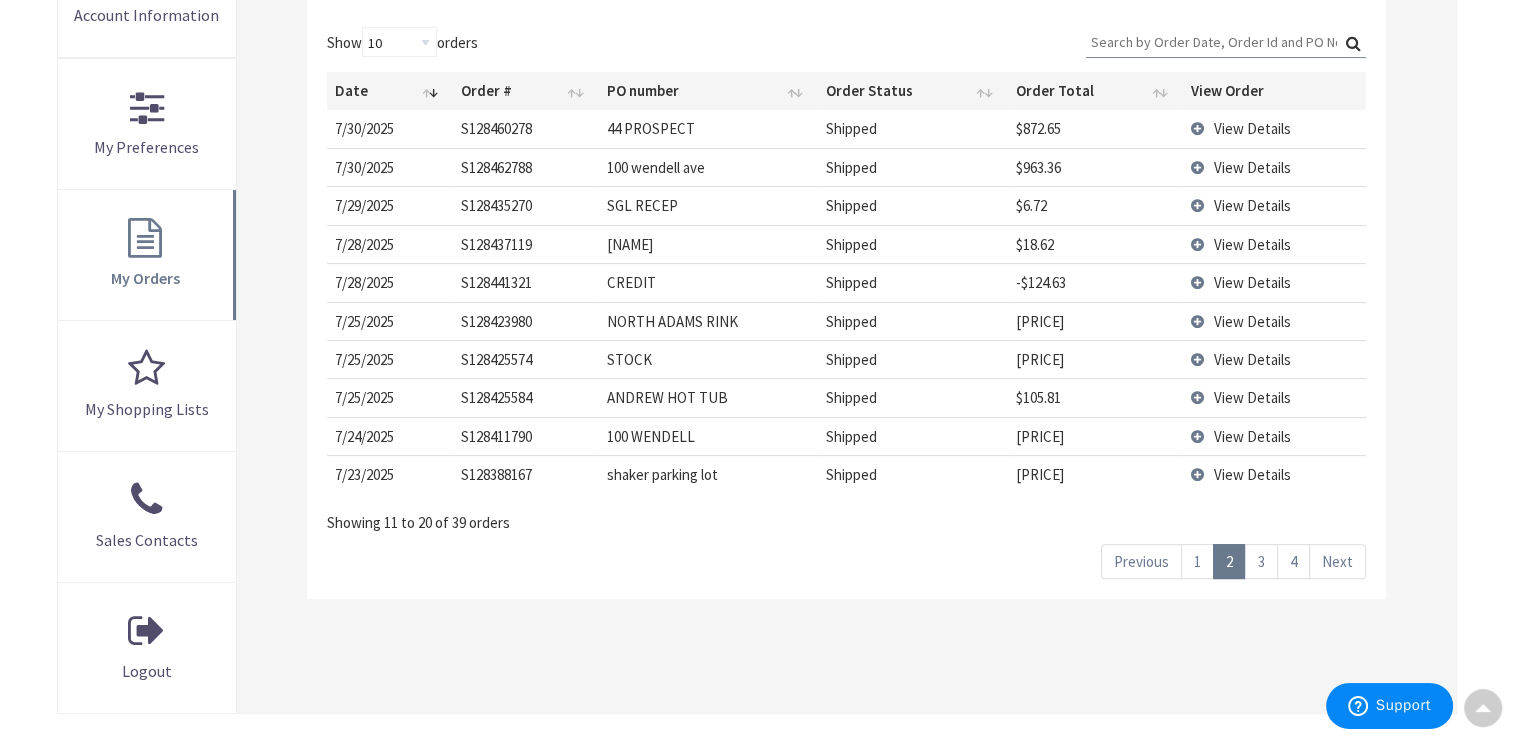 click on "1" at bounding box center (1197, 561) 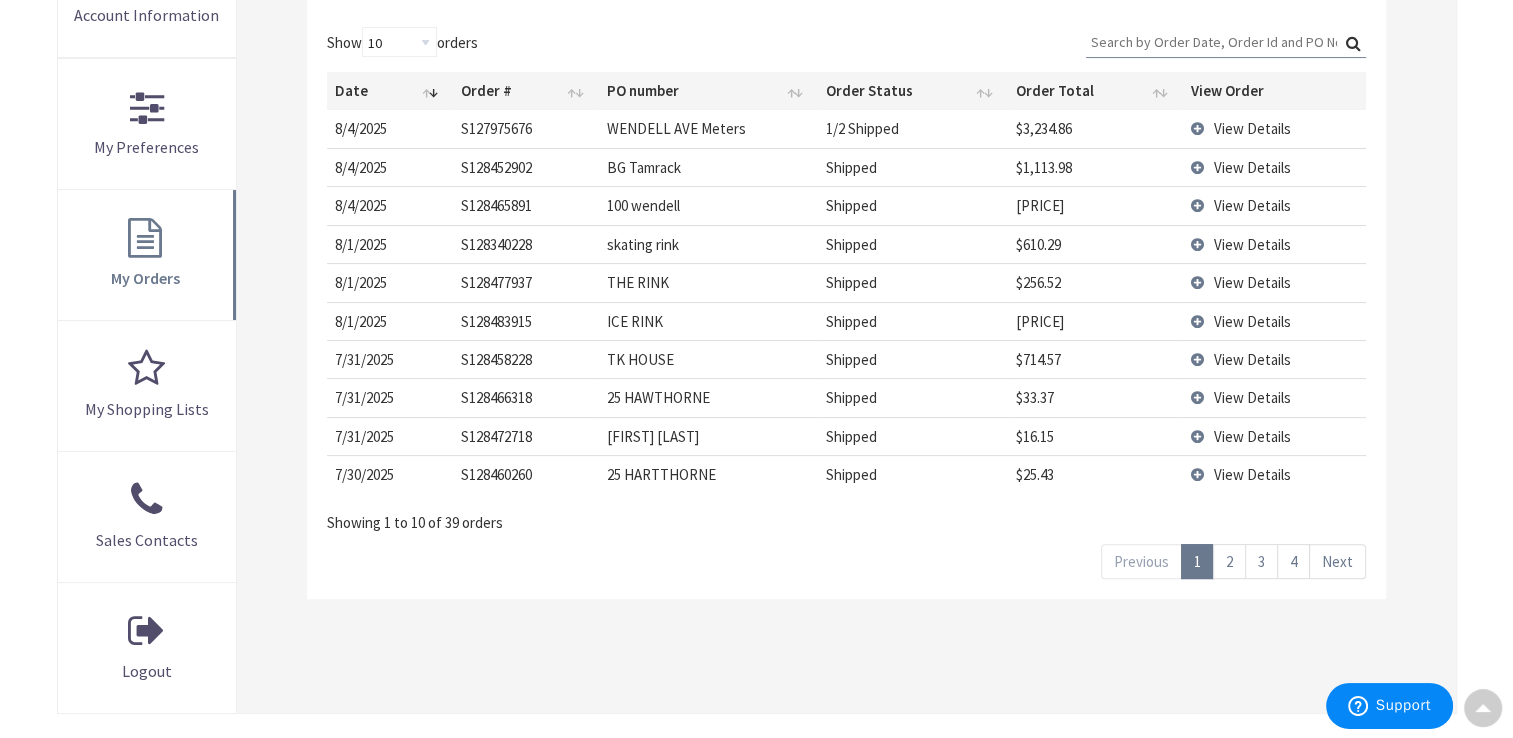 click on "2" at bounding box center (1229, 561) 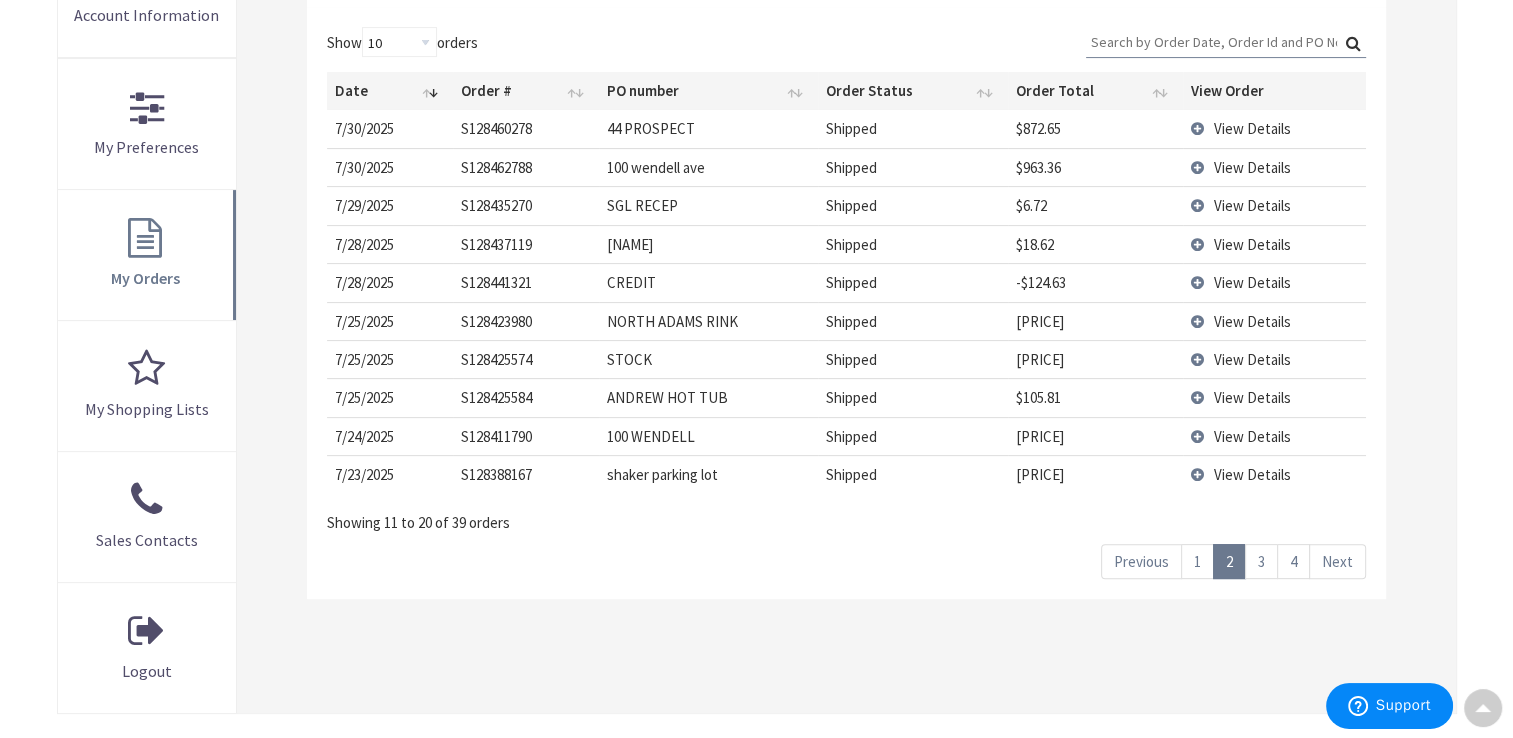 click on "3" at bounding box center (1261, 561) 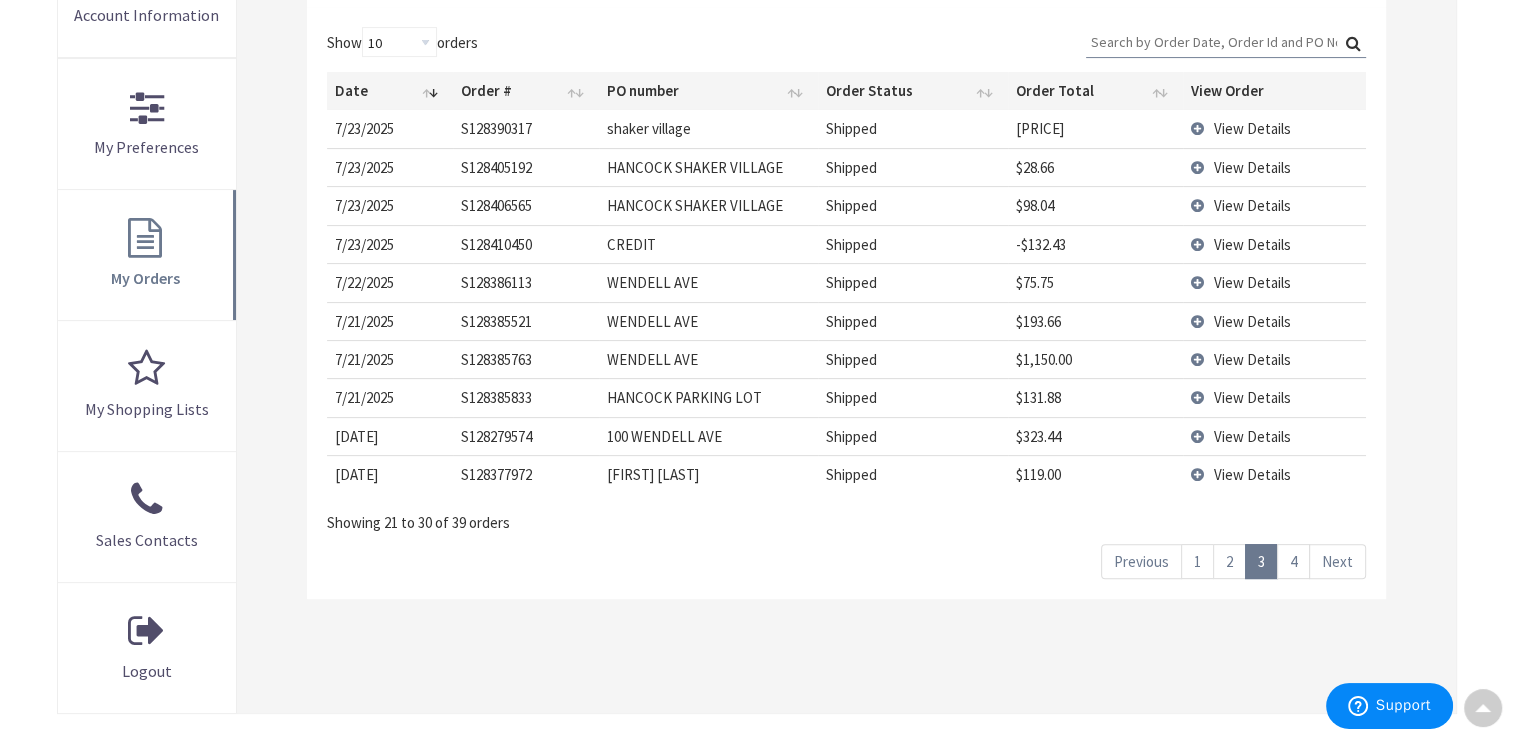 click on "4" at bounding box center (1293, 561) 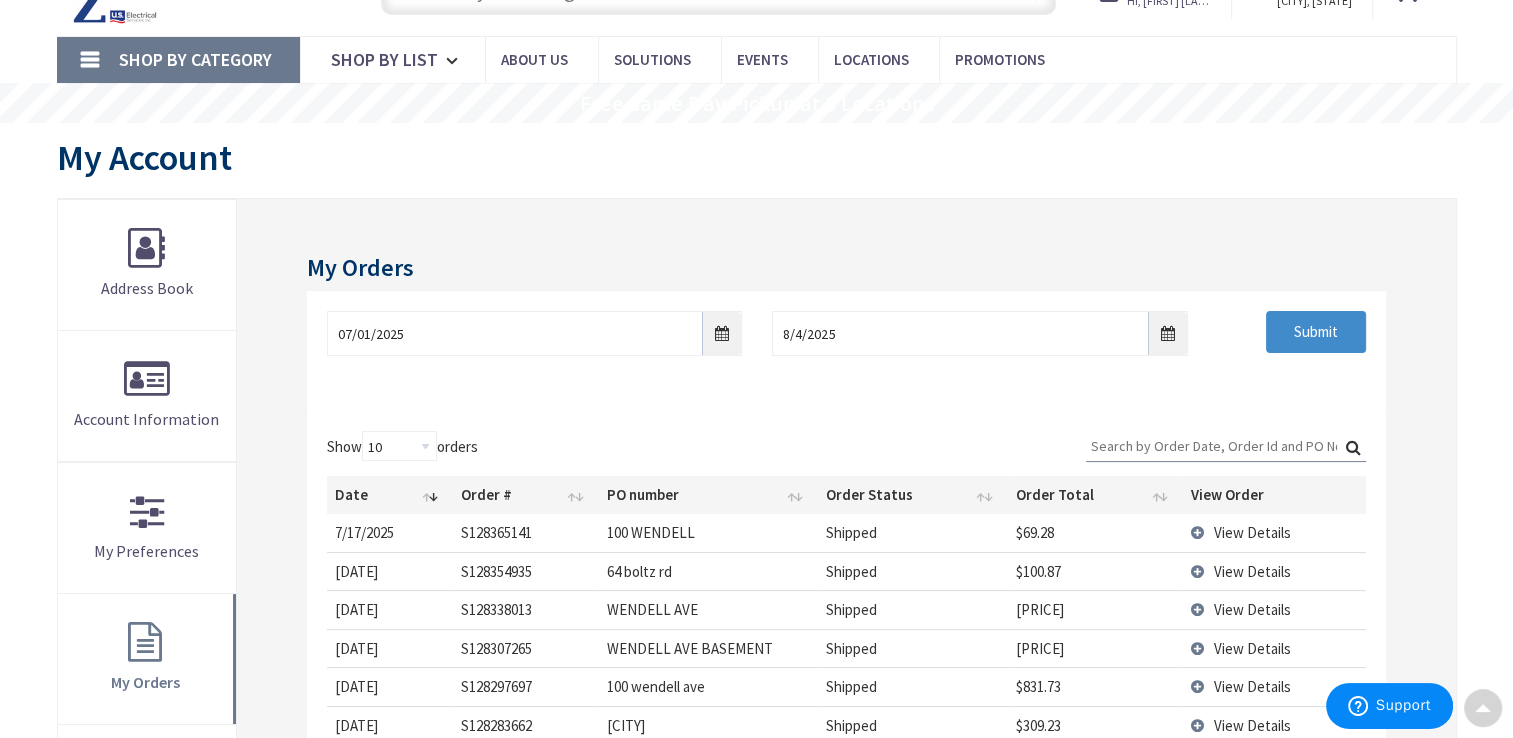 scroll, scrollTop: 0, scrollLeft: 0, axis: both 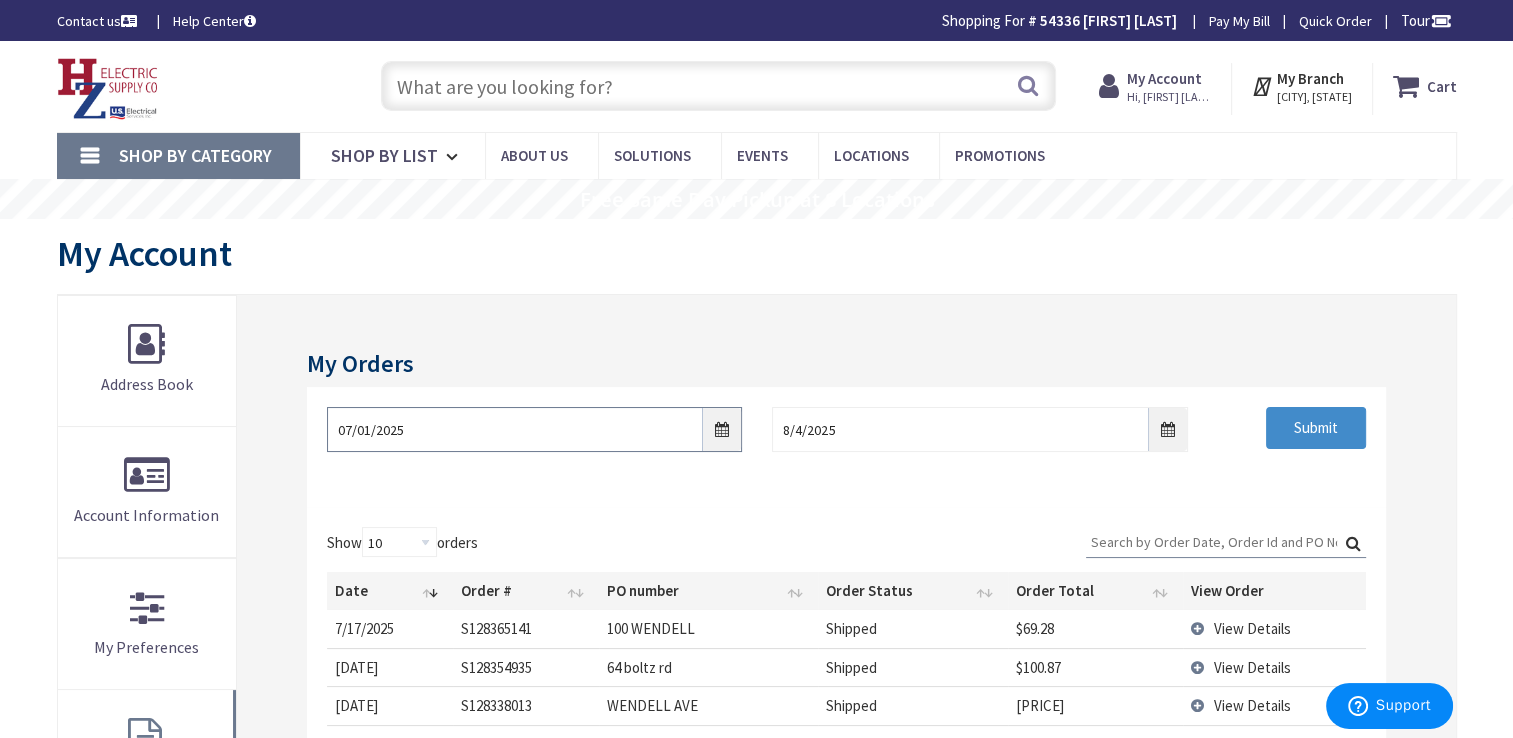 click on "07/01/2025" at bounding box center [534, 429] 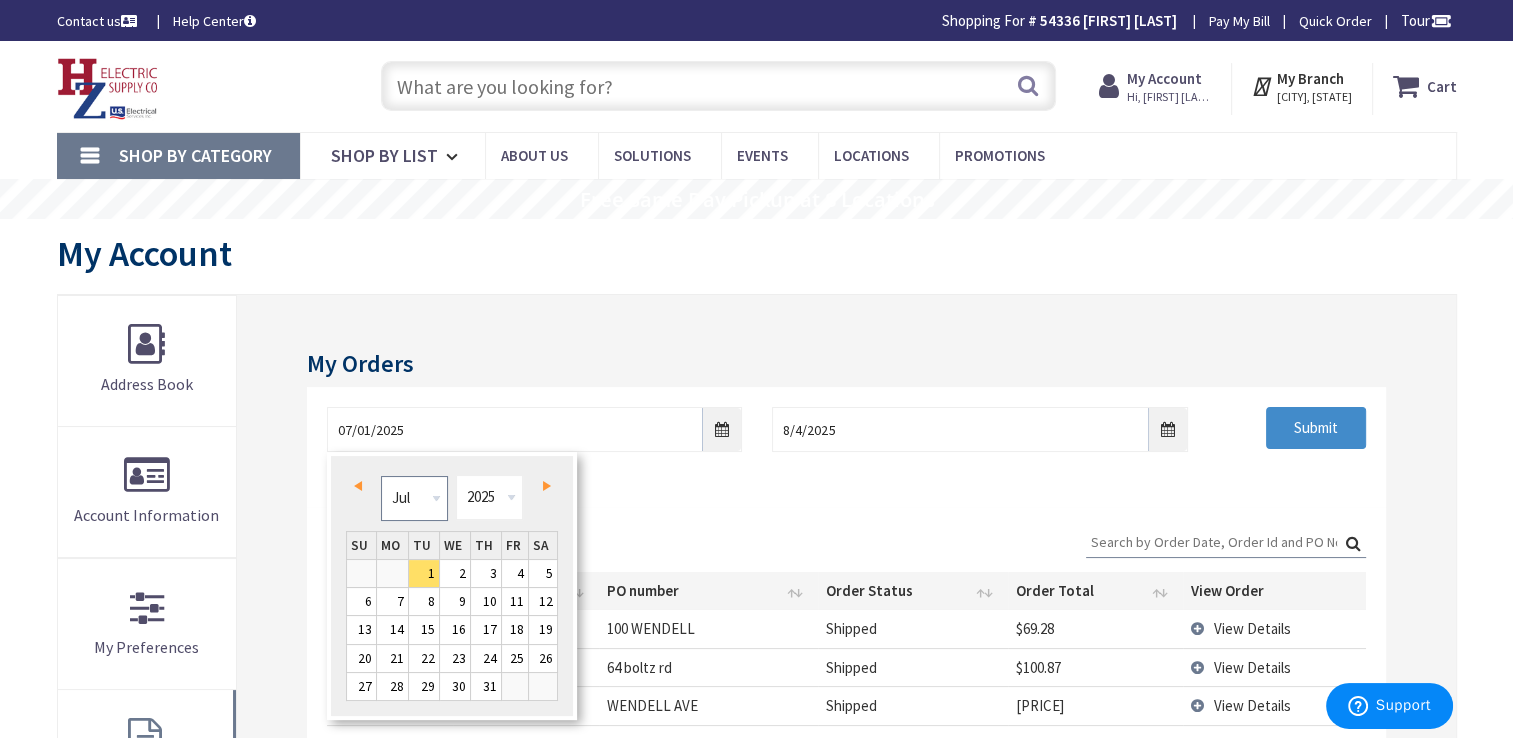 drag, startPoint x: 447, startPoint y: 498, endPoint x: 433, endPoint y: 502, distance: 14.56022 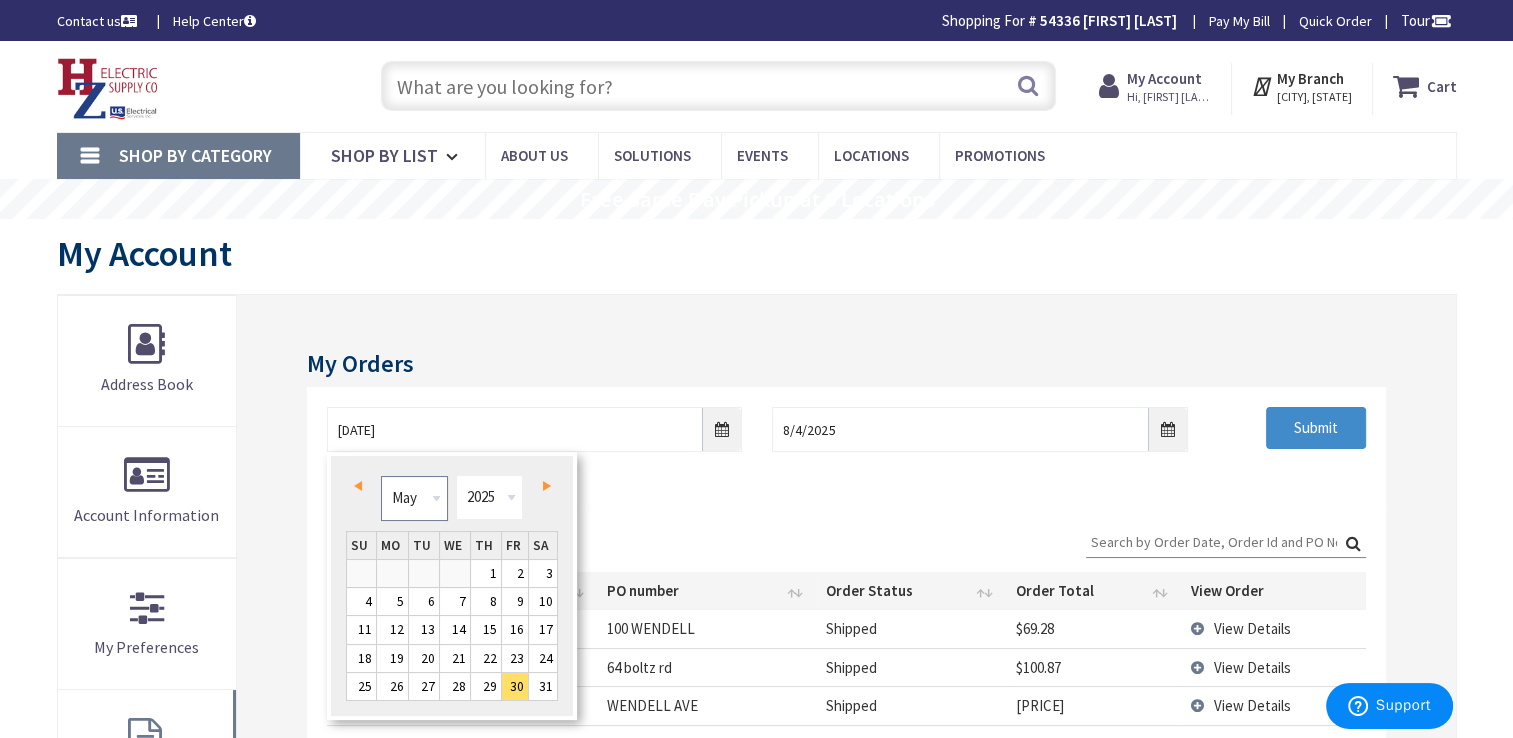 click on "Jan Feb Mar Apr May Jun Jul Aug Sep Oct Nov Dec" at bounding box center [414, 498] 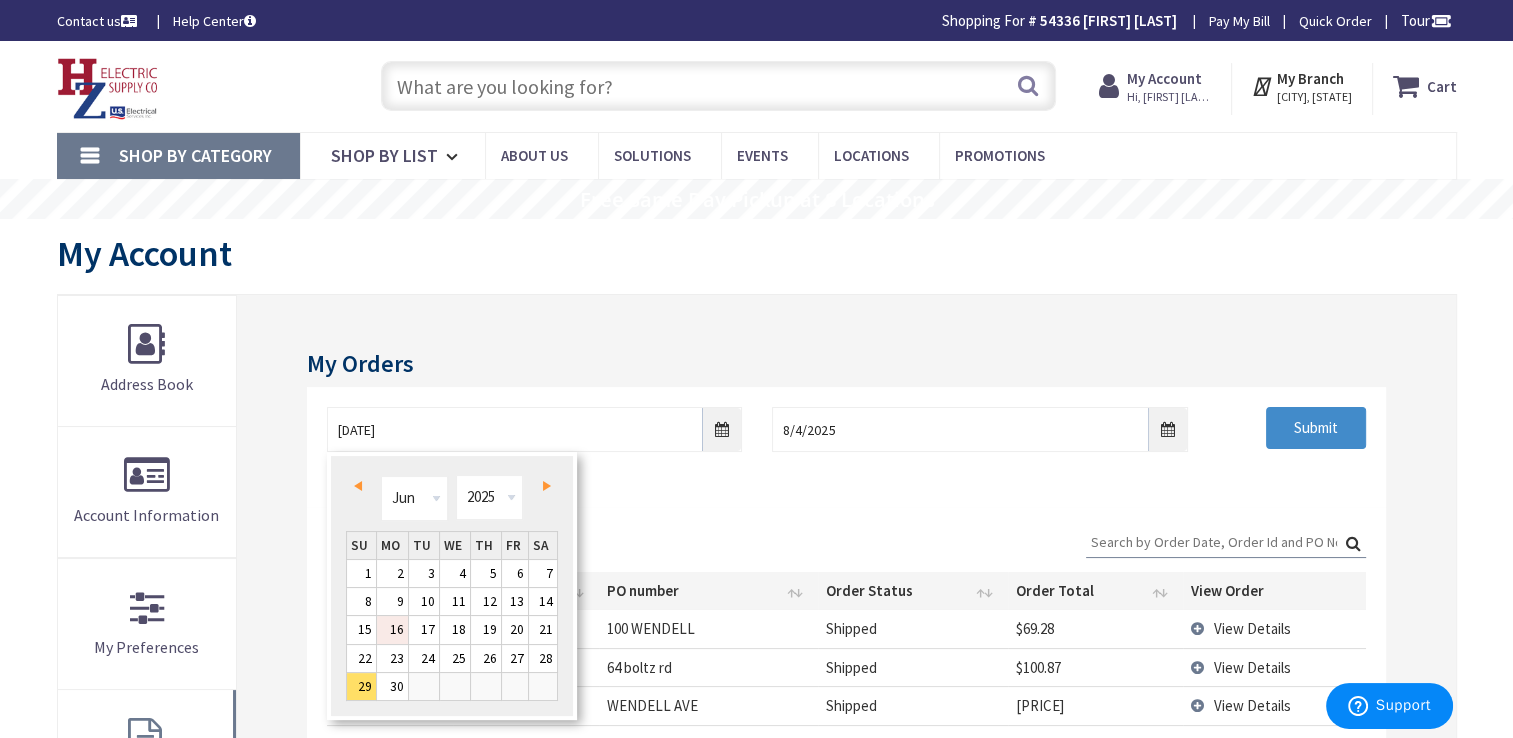 click on "16" at bounding box center (392, 629) 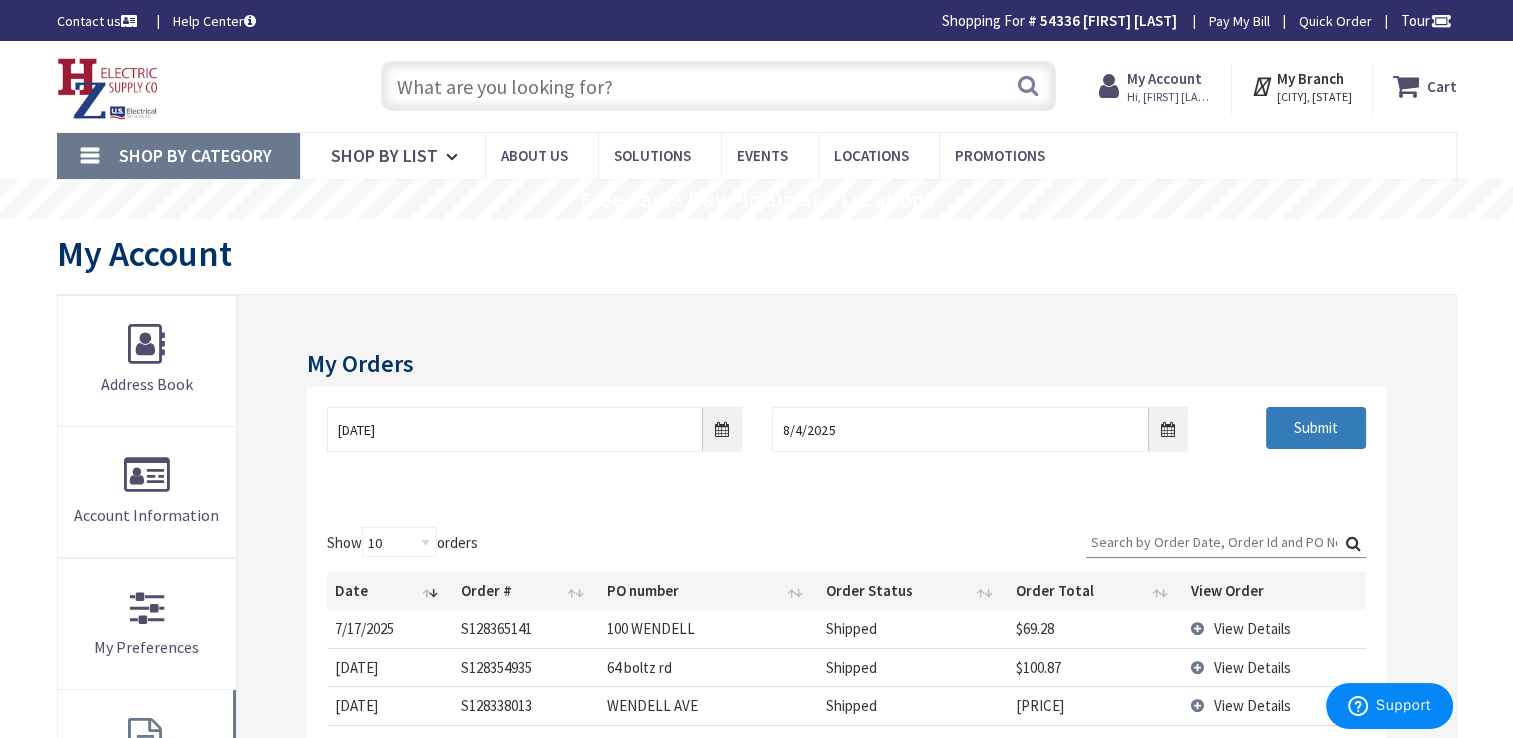 click on "Submit" at bounding box center (1316, 428) 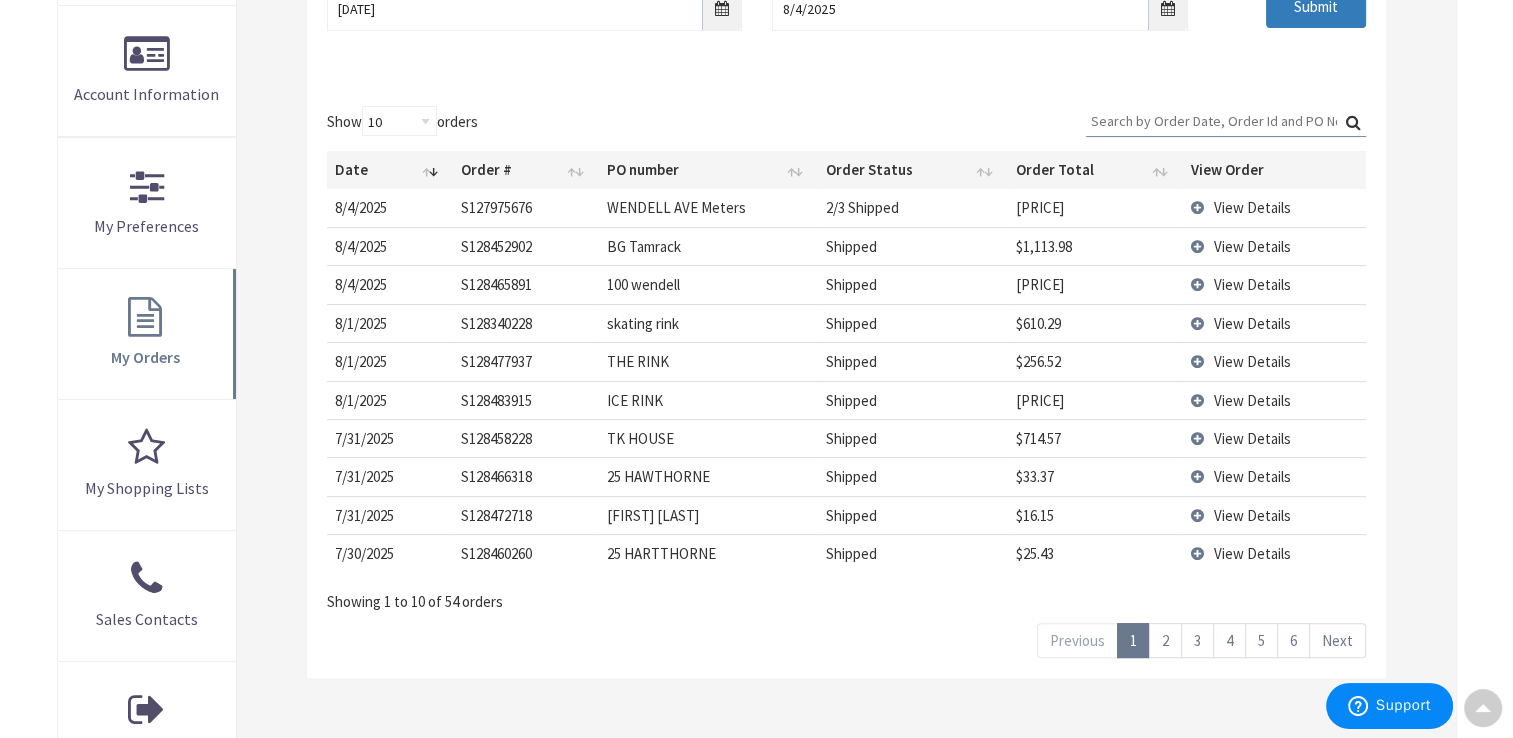 scroll, scrollTop: 500, scrollLeft: 0, axis: vertical 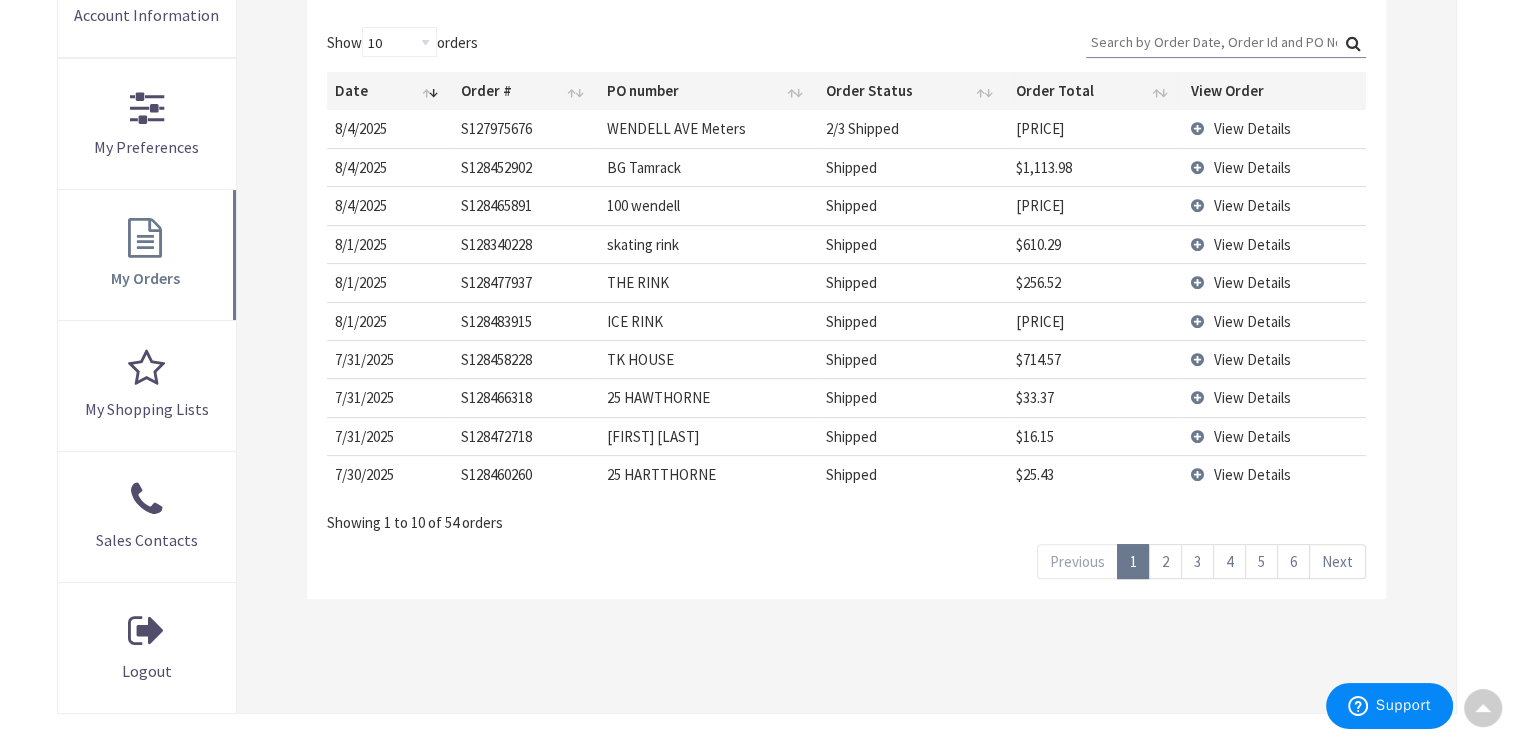 click on "2" at bounding box center [1165, 561] 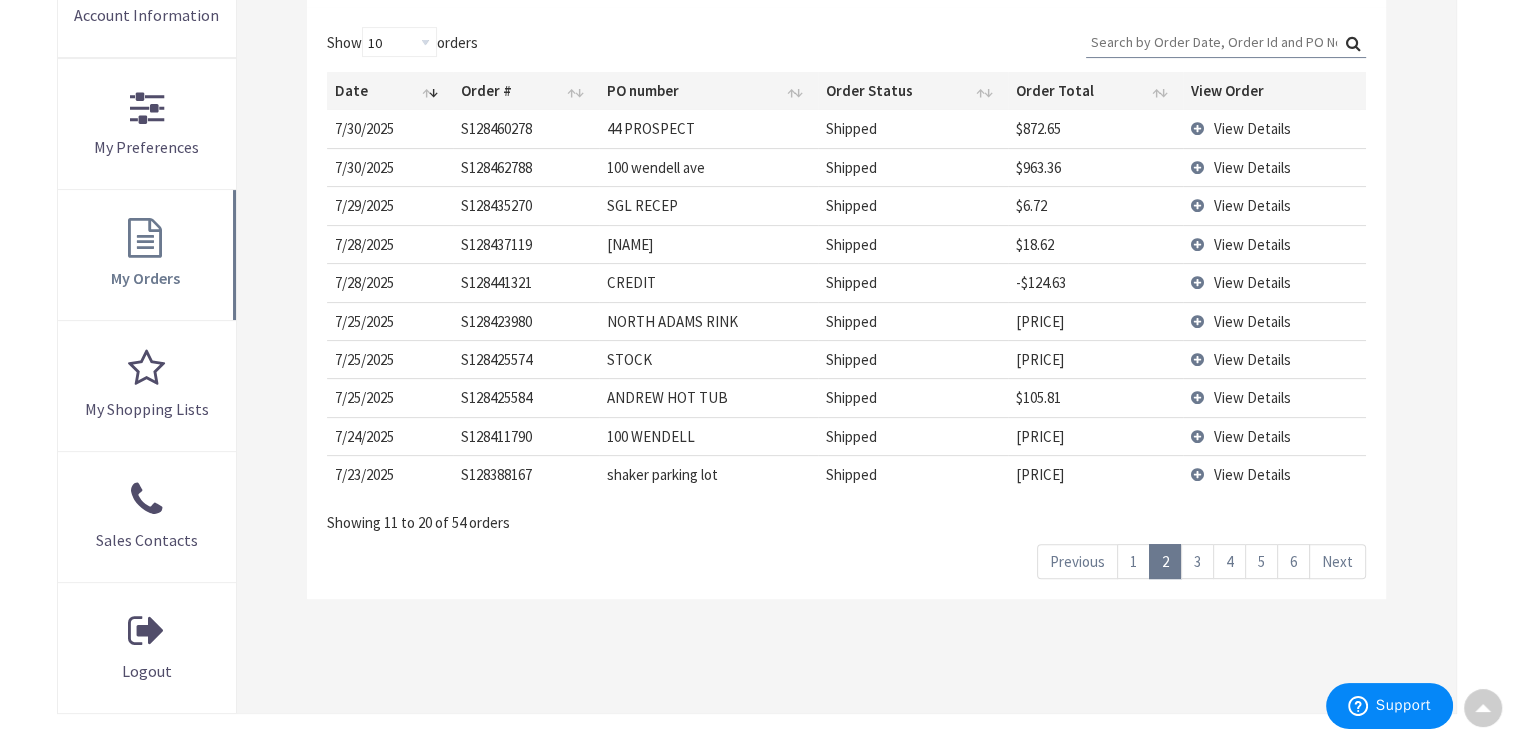 click on "3" at bounding box center [1197, 561] 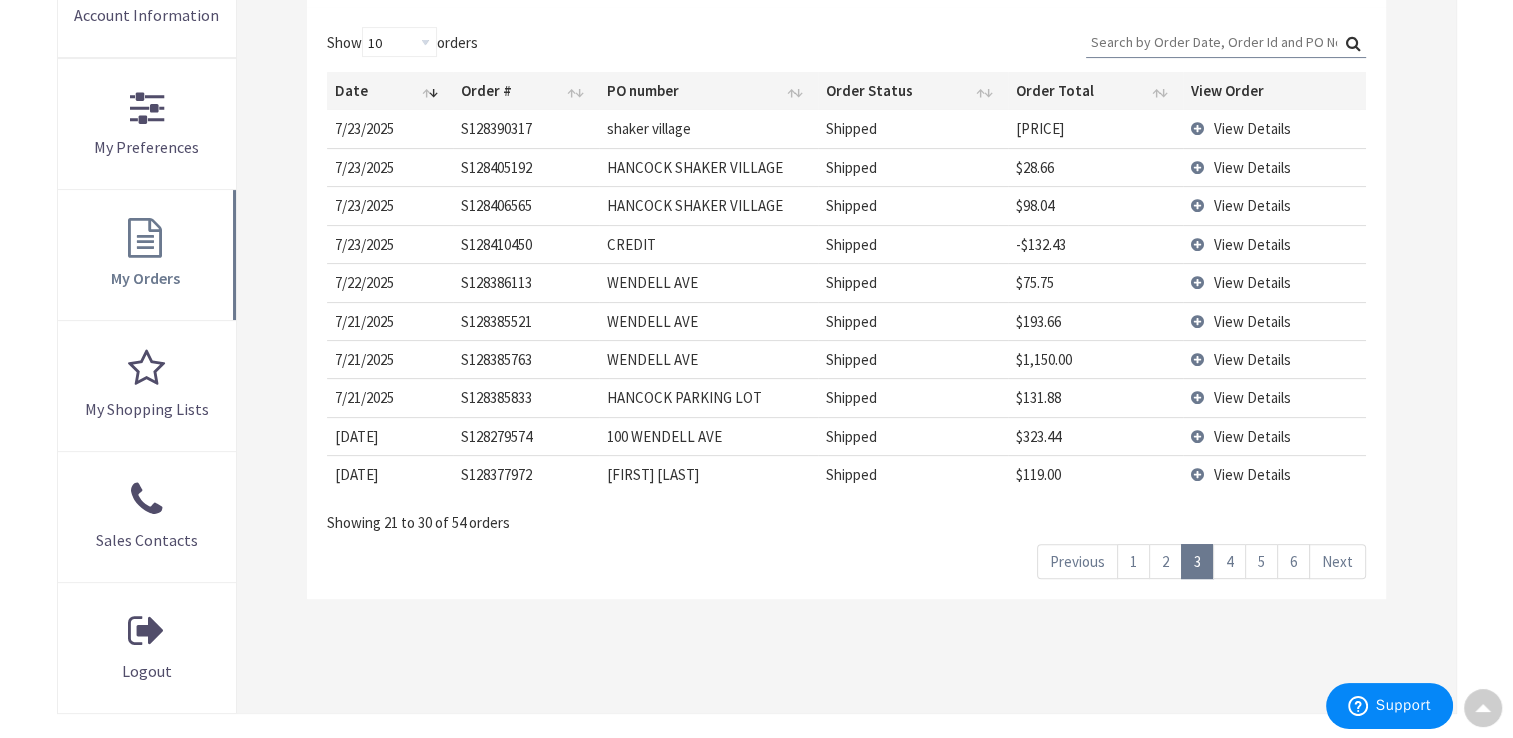click on "3" at bounding box center (1197, 561) 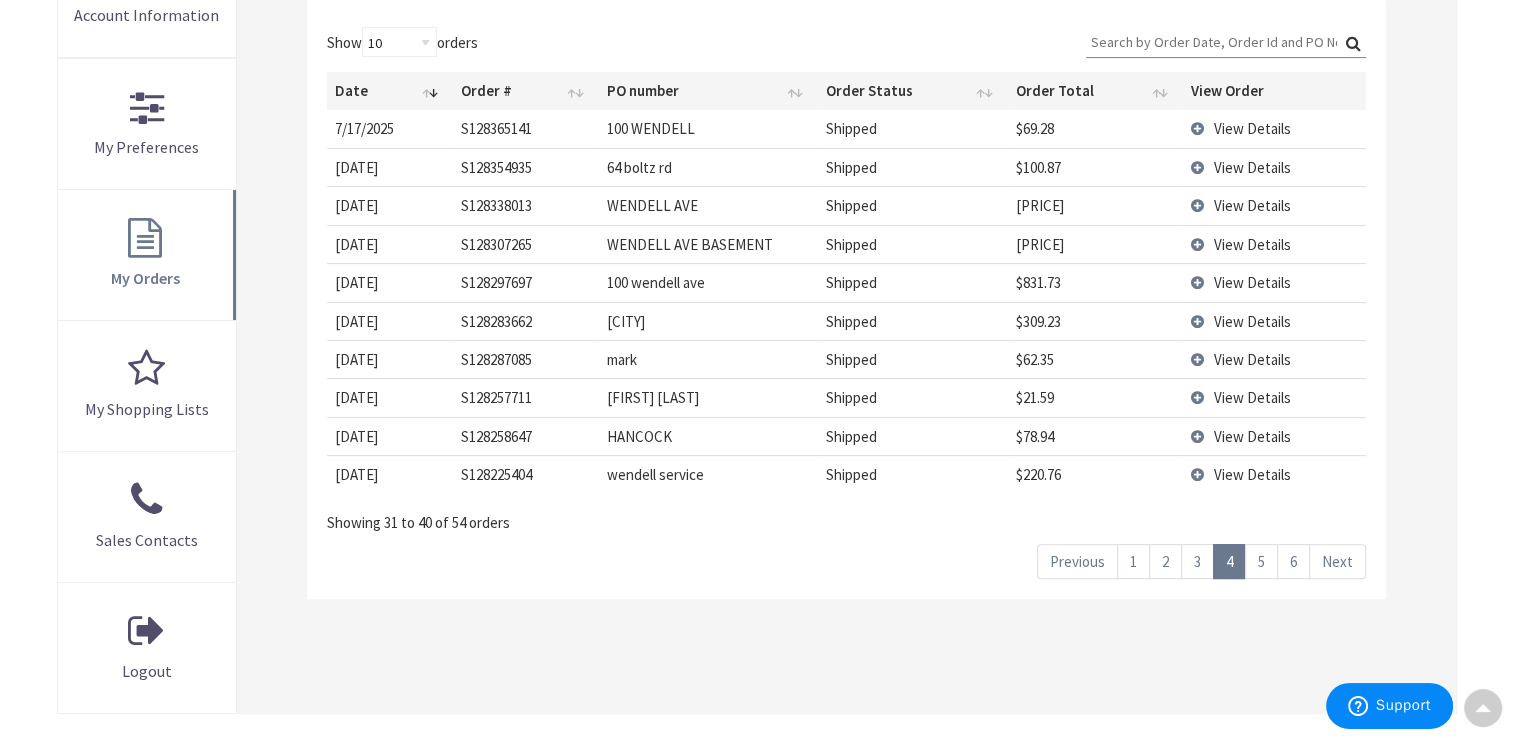 click on "5" at bounding box center (1261, 561) 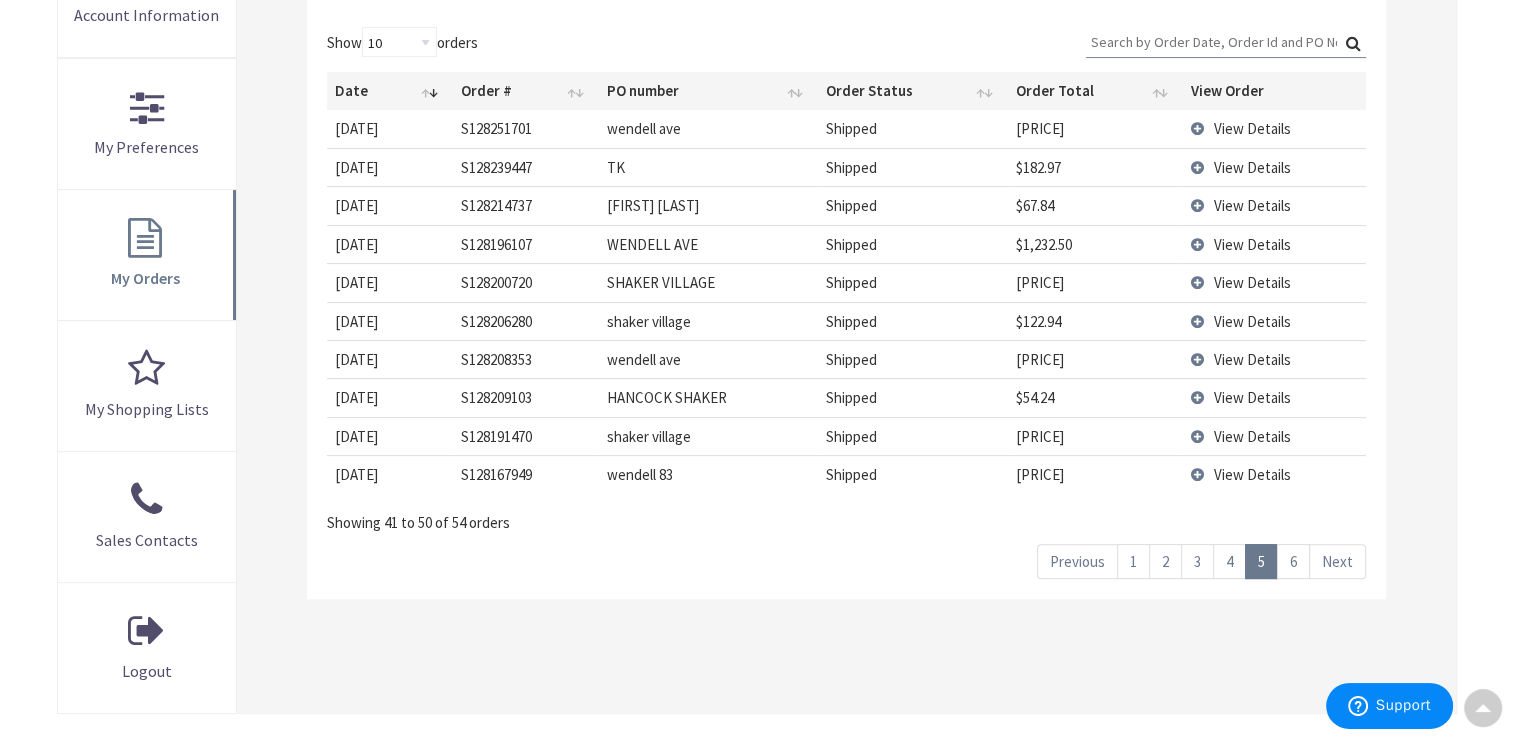 drag, startPoint x: 1201, startPoint y: 282, endPoint x: 1191, endPoint y: 289, distance: 12.206555 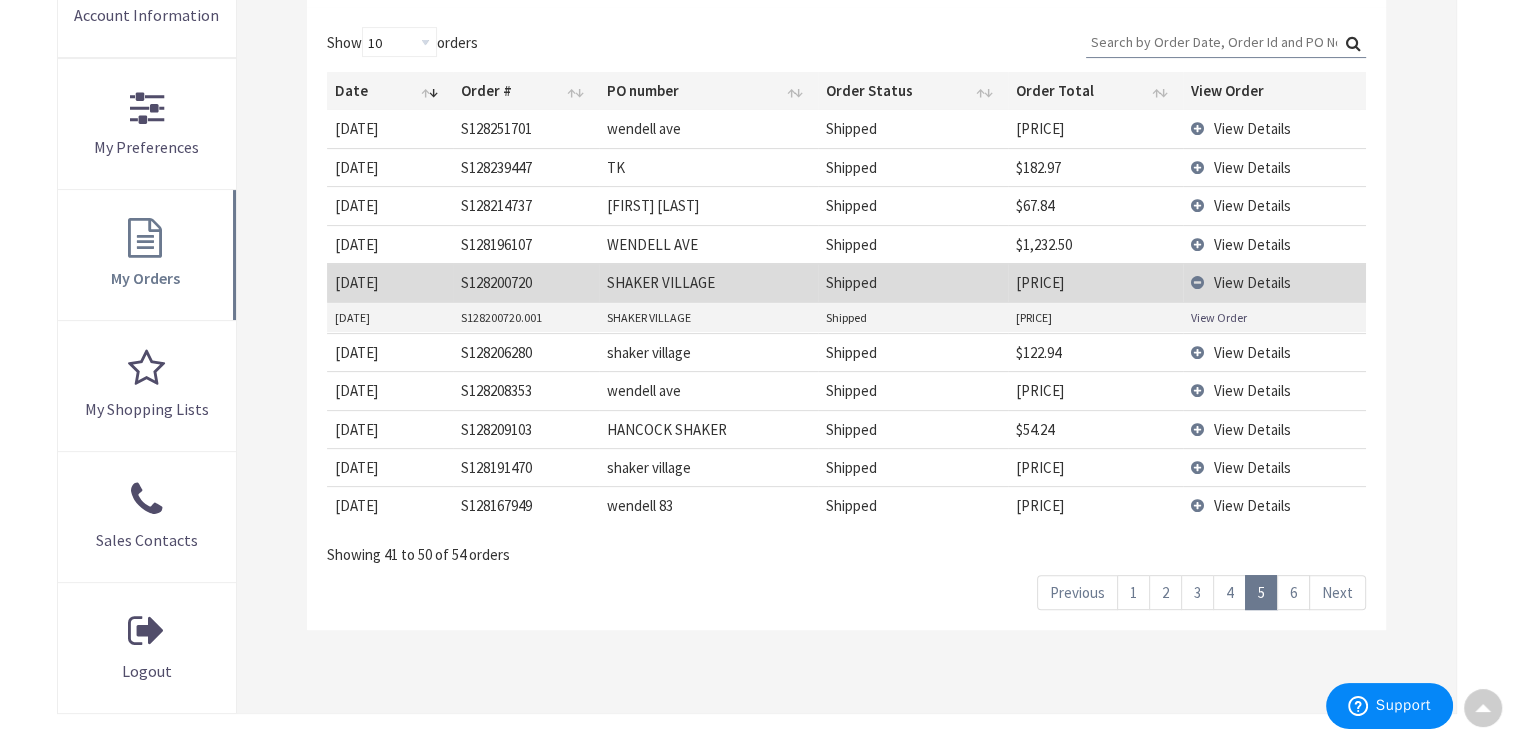 click on "View Order" at bounding box center [1219, 317] 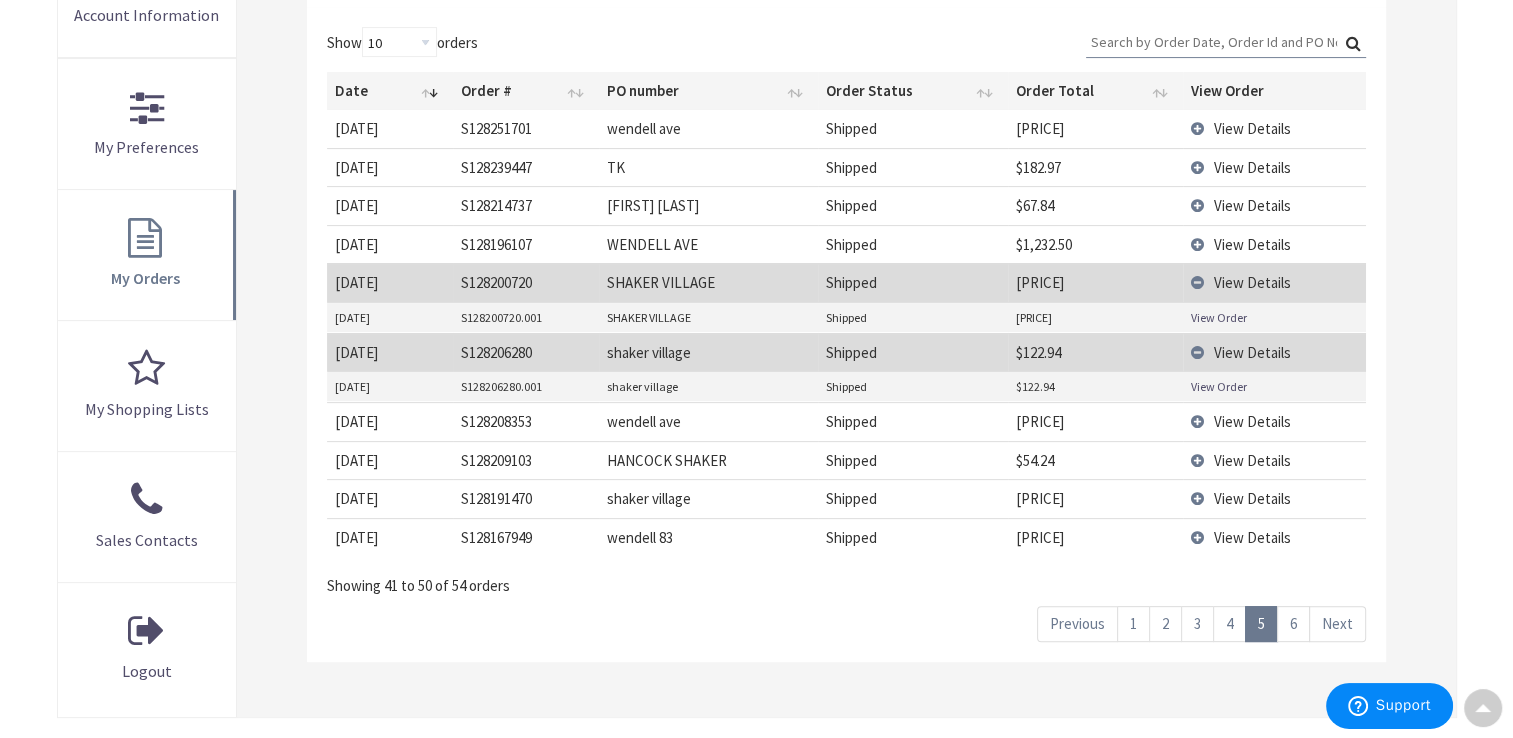 click on "View Order" at bounding box center [1219, 386] 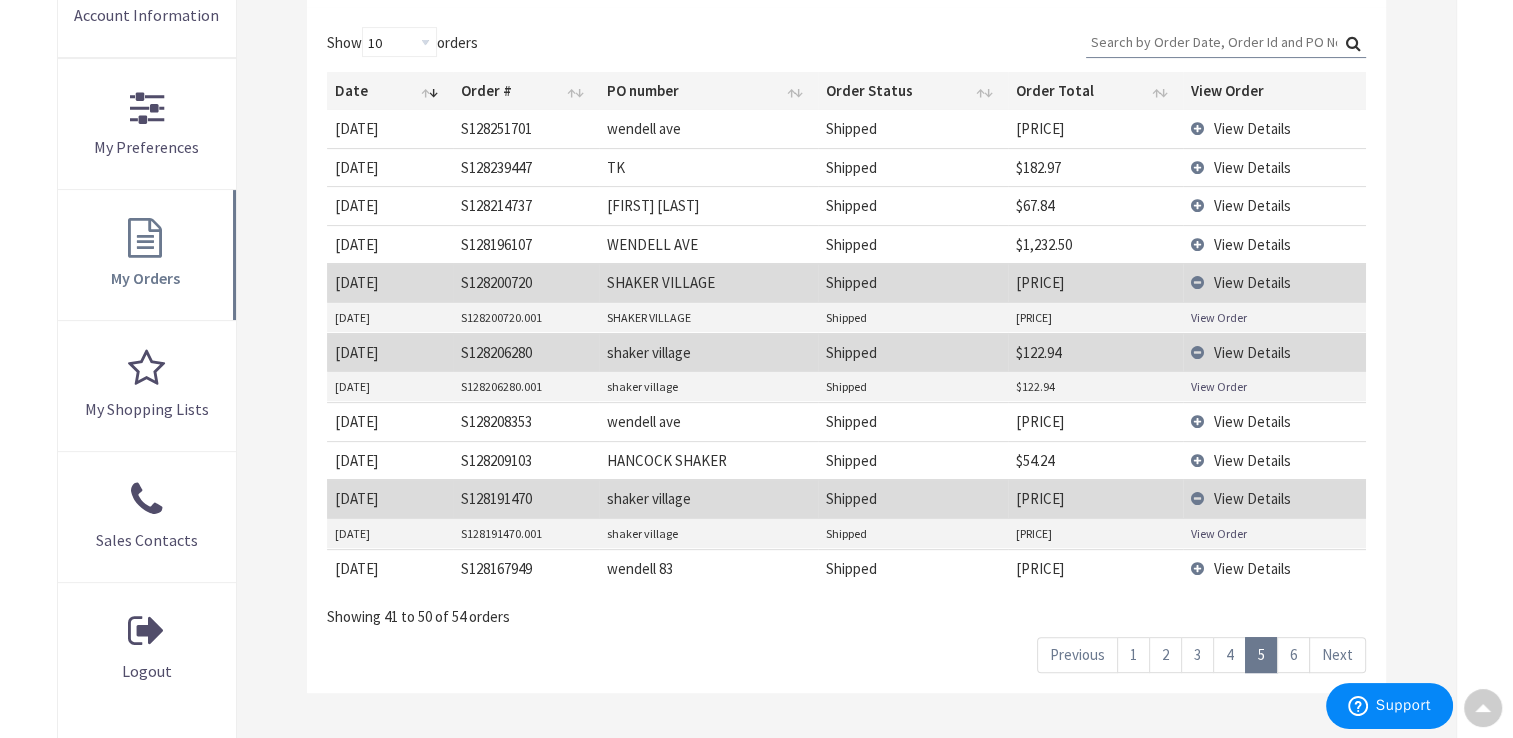 click on "View Order" at bounding box center (1219, 533) 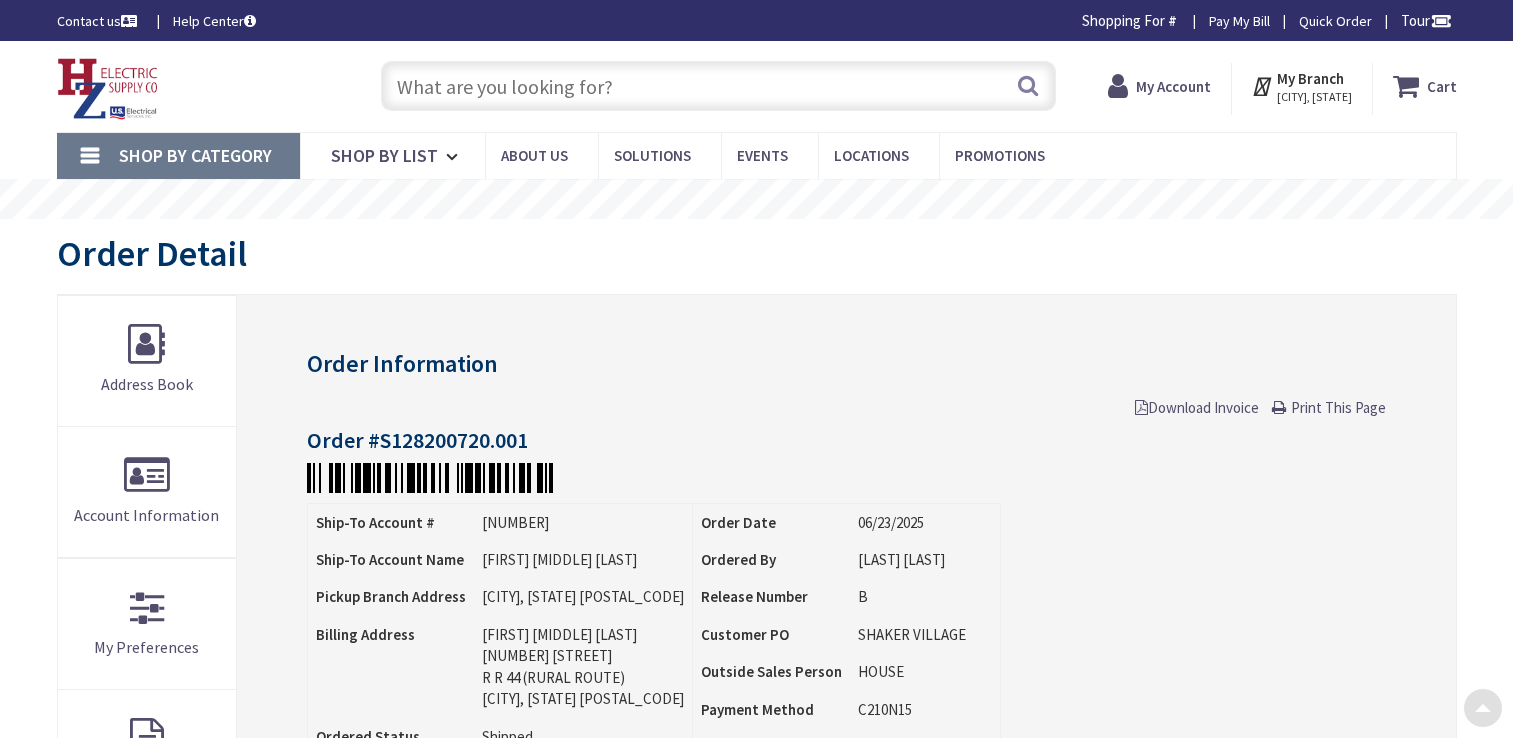 scroll, scrollTop: 400, scrollLeft: 0, axis: vertical 